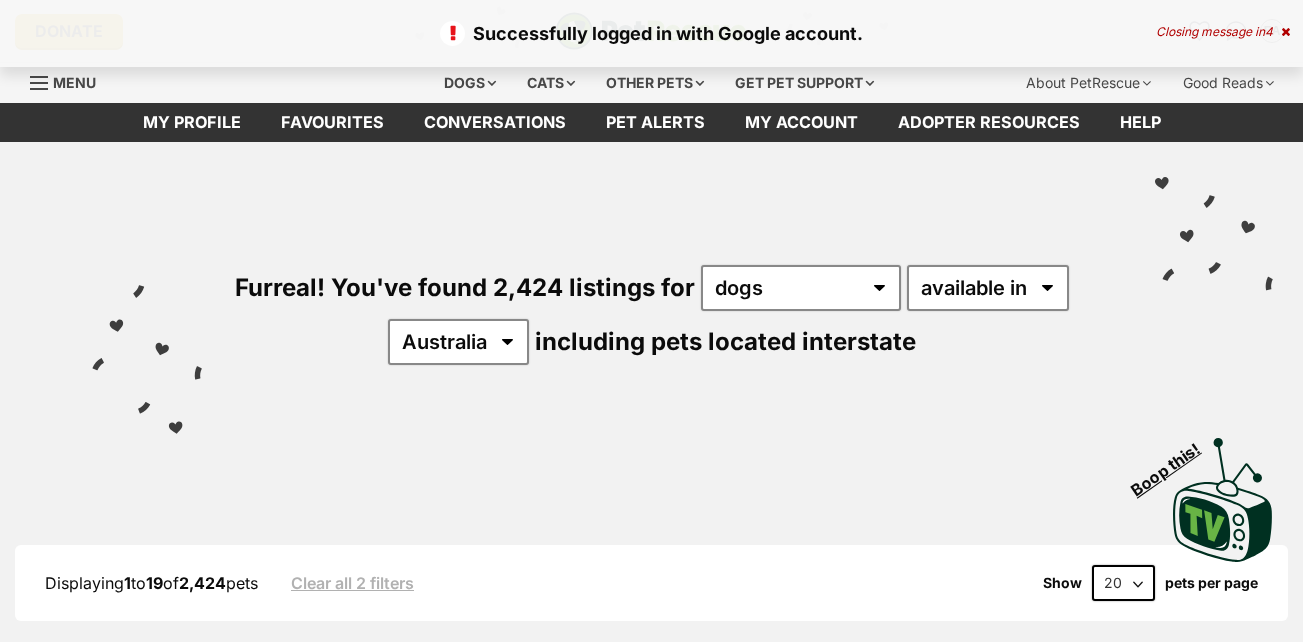 scroll, scrollTop: 0, scrollLeft: 0, axis: both 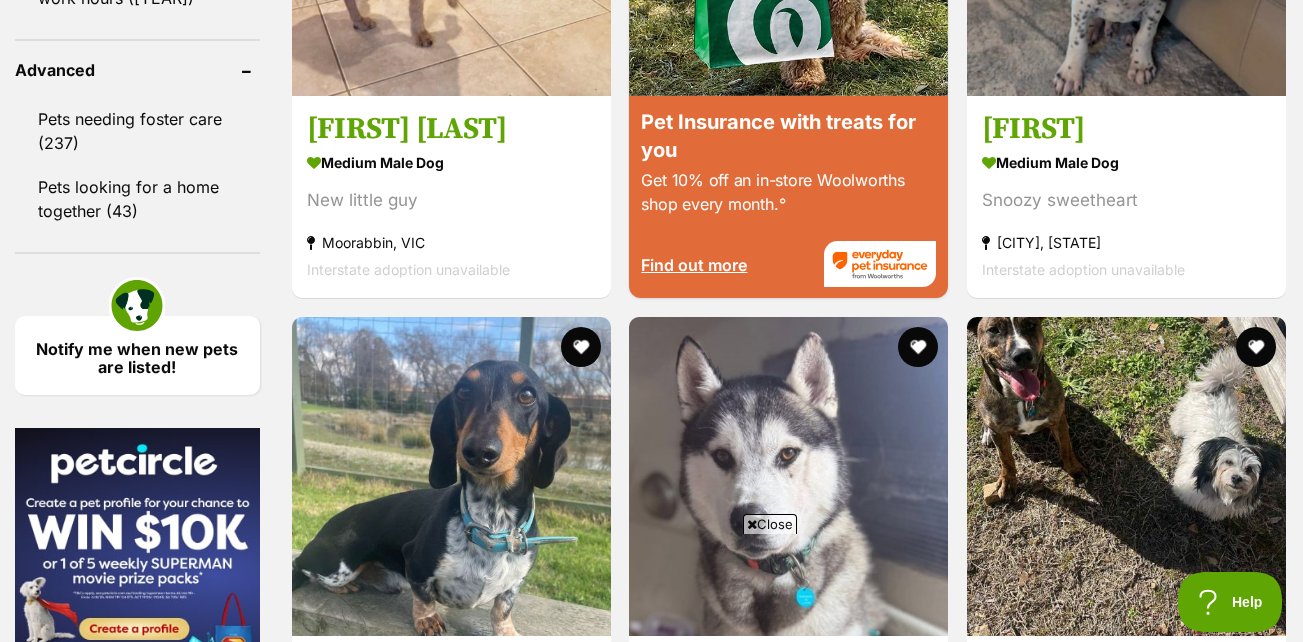 click at bounding box center (580, 1620) 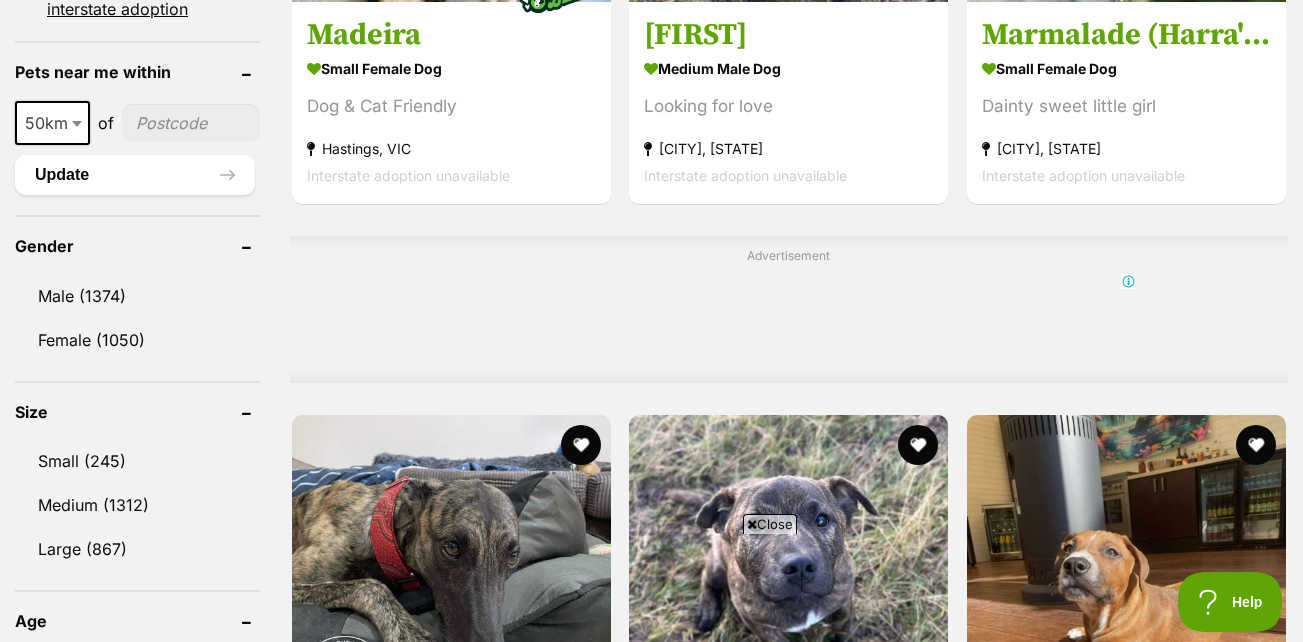 scroll, scrollTop: 1654, scrollLeft: 0, axis: vertical 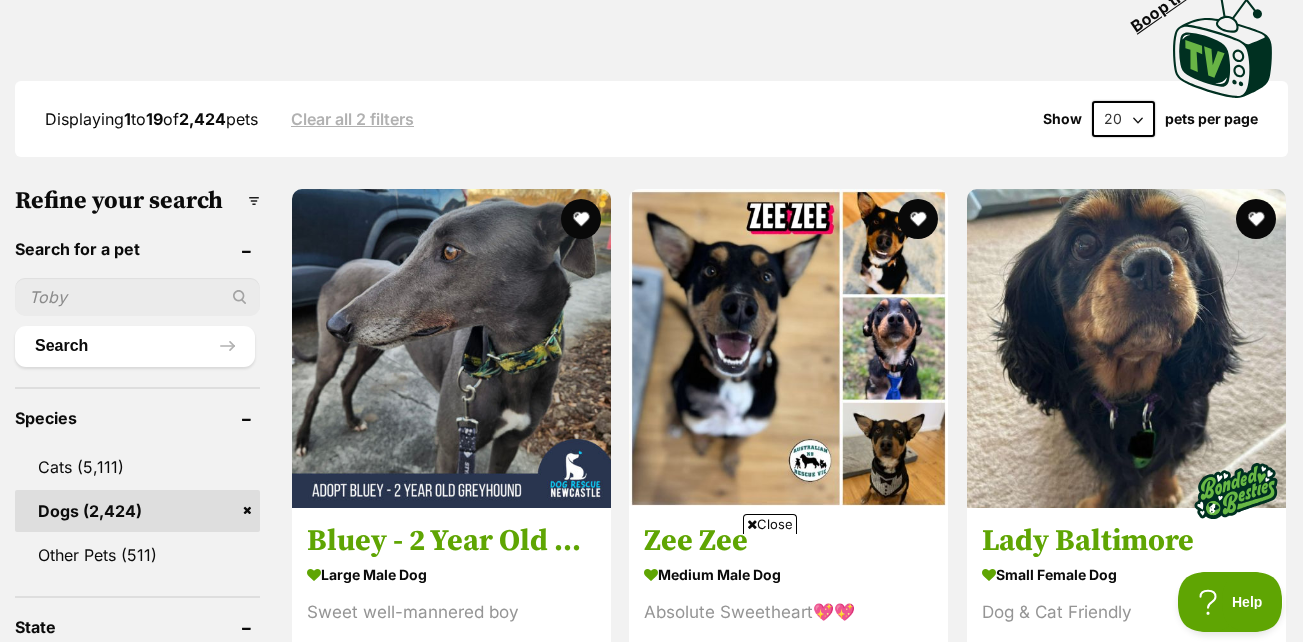 click at bounding box center (137, 297) 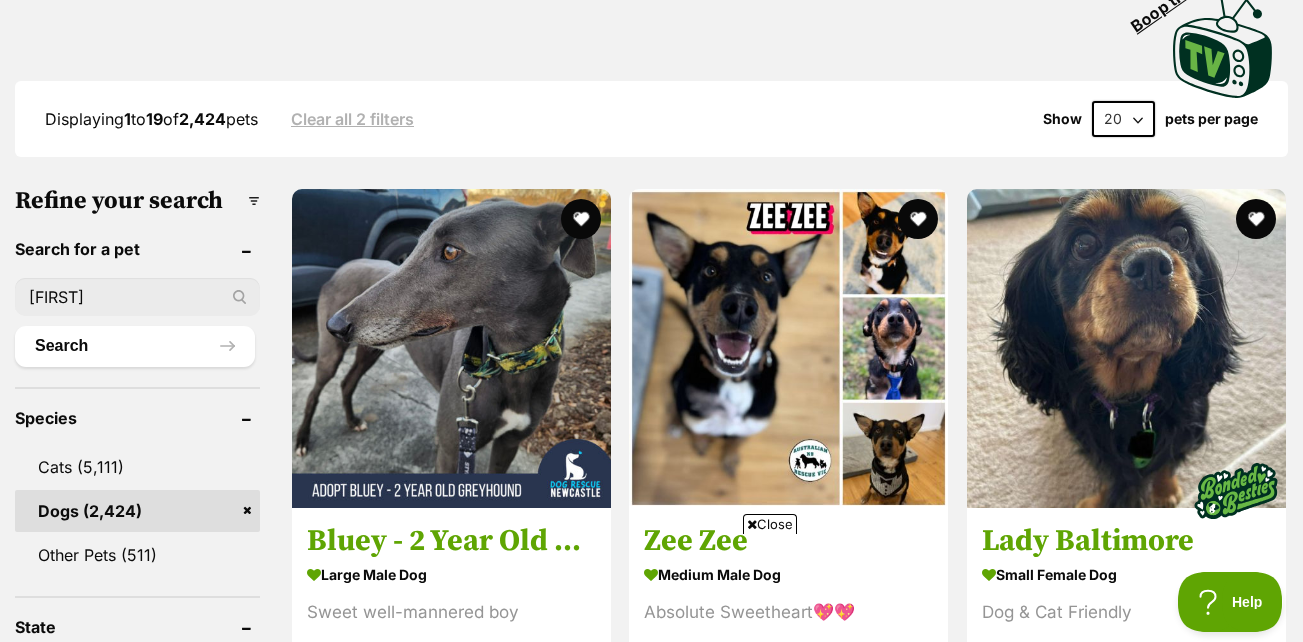 type on "[NAME]" 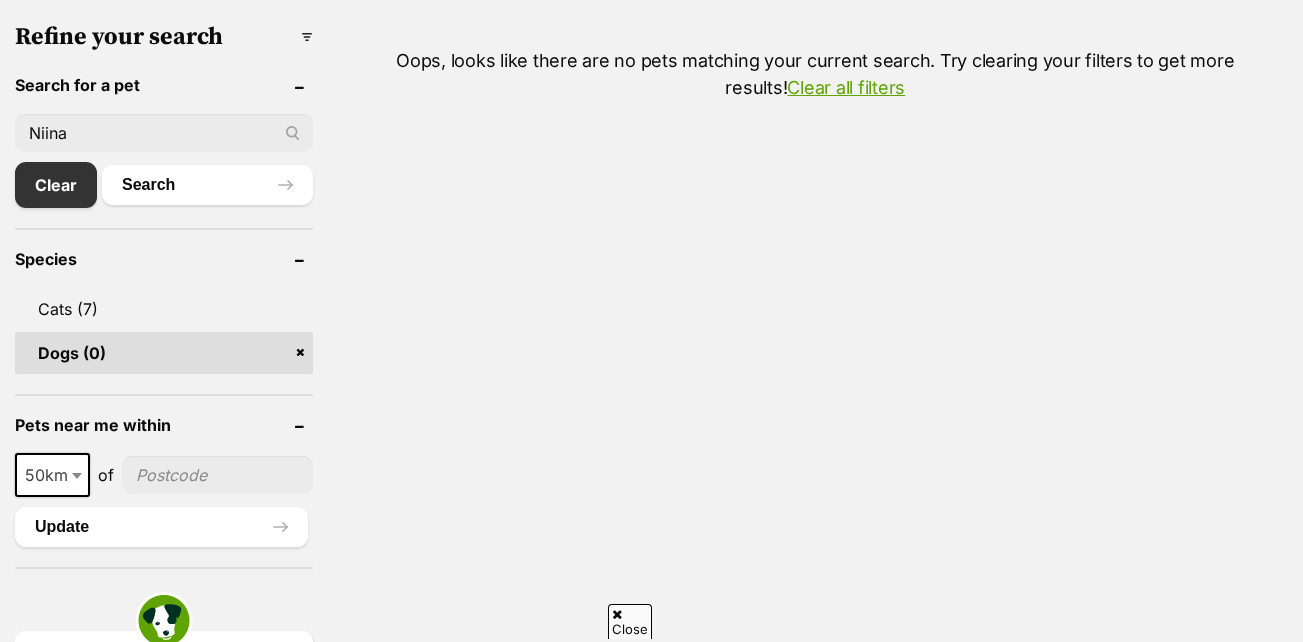 scroll, scrollTop: 628, scrollLeft: 0, axis: vertical 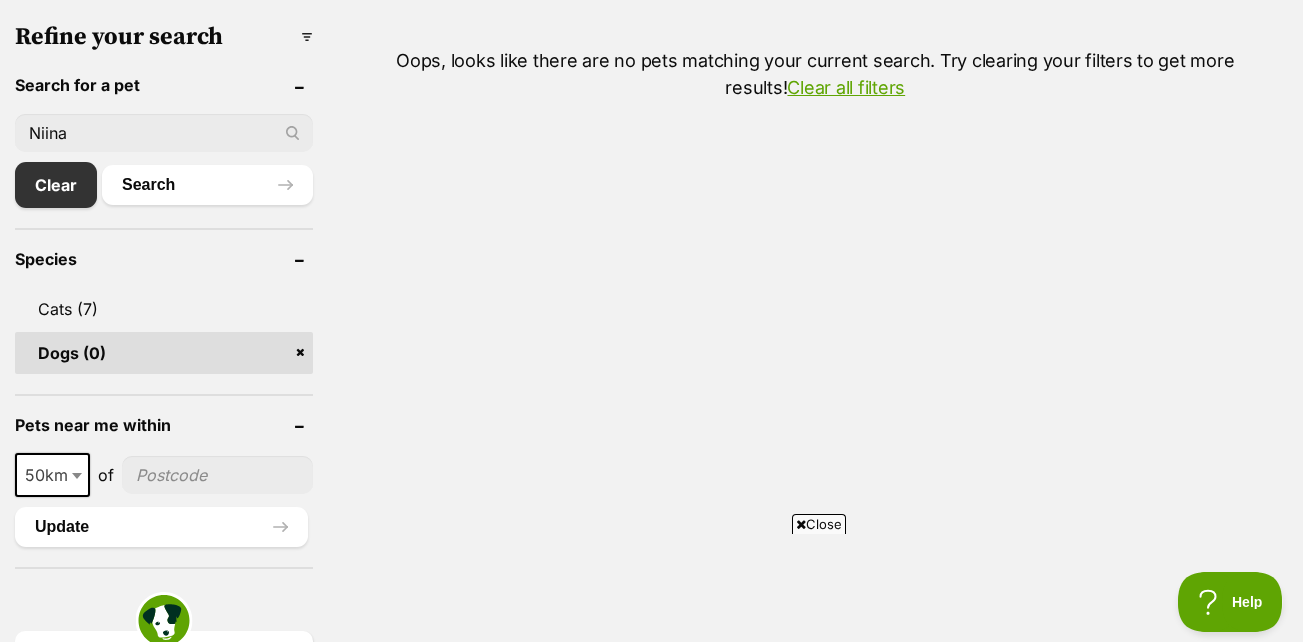 type on "Niina" 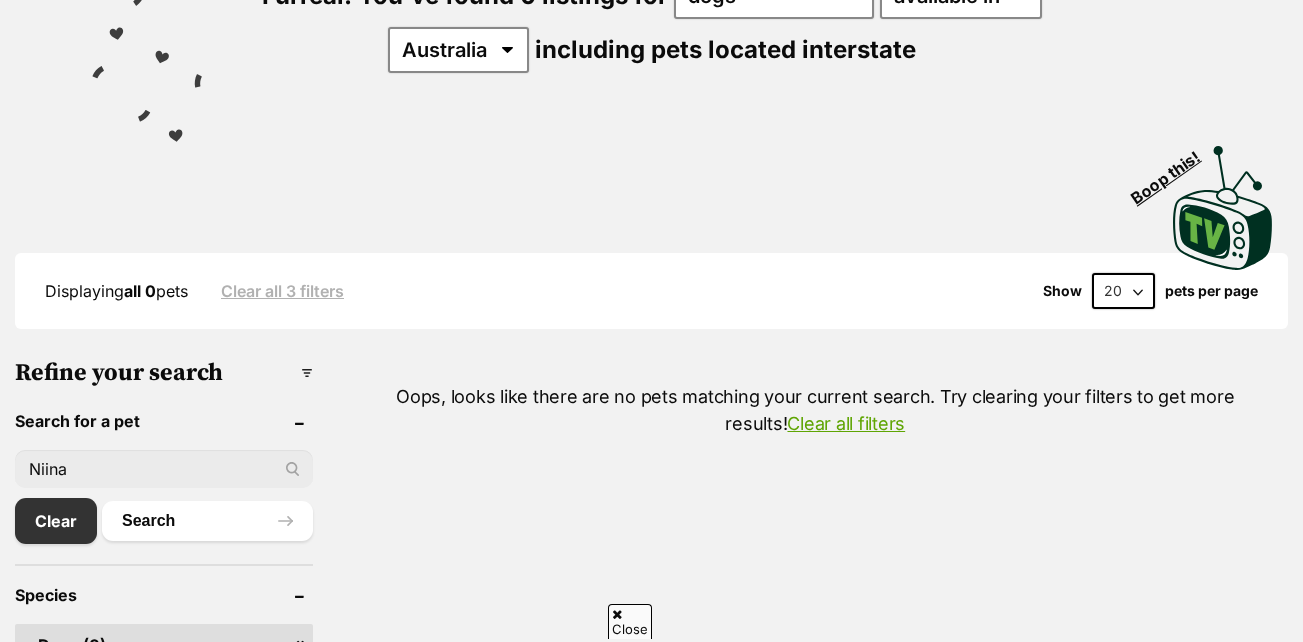 scroll, scrollTop: 473, scrollLeft: 0, axis: vertical 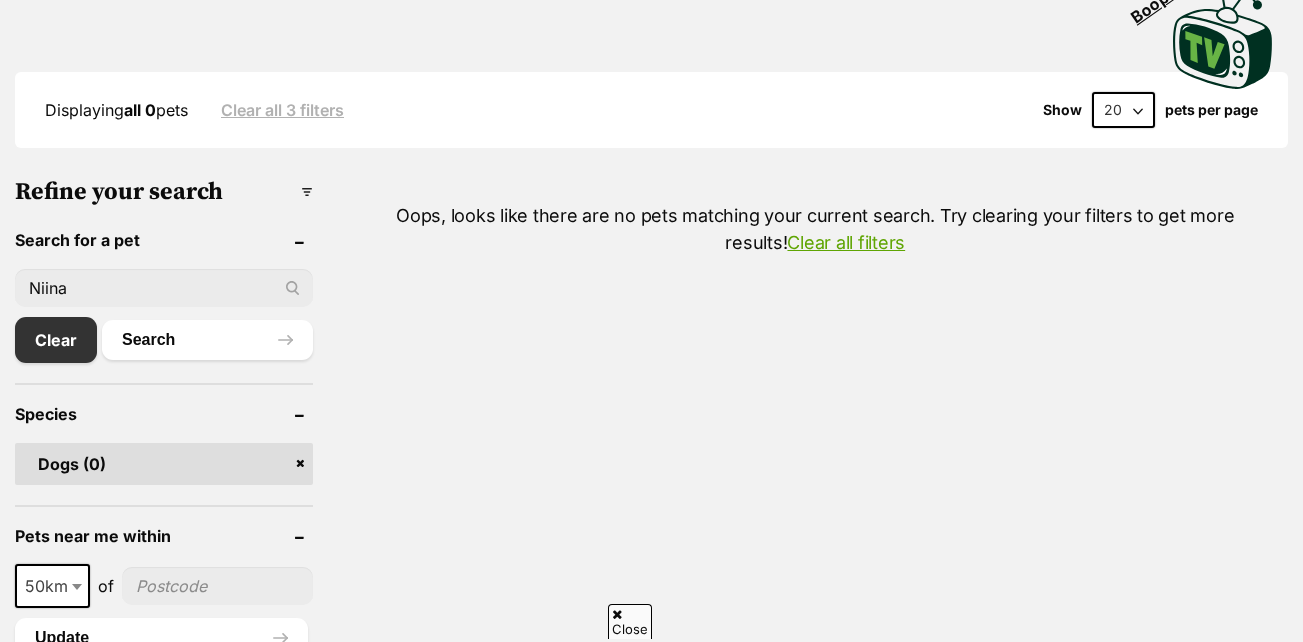 drag, startPoint x: 18, startPoint y: 288, endPoint x: 0, endPoint y: 279, distance: 20.12461 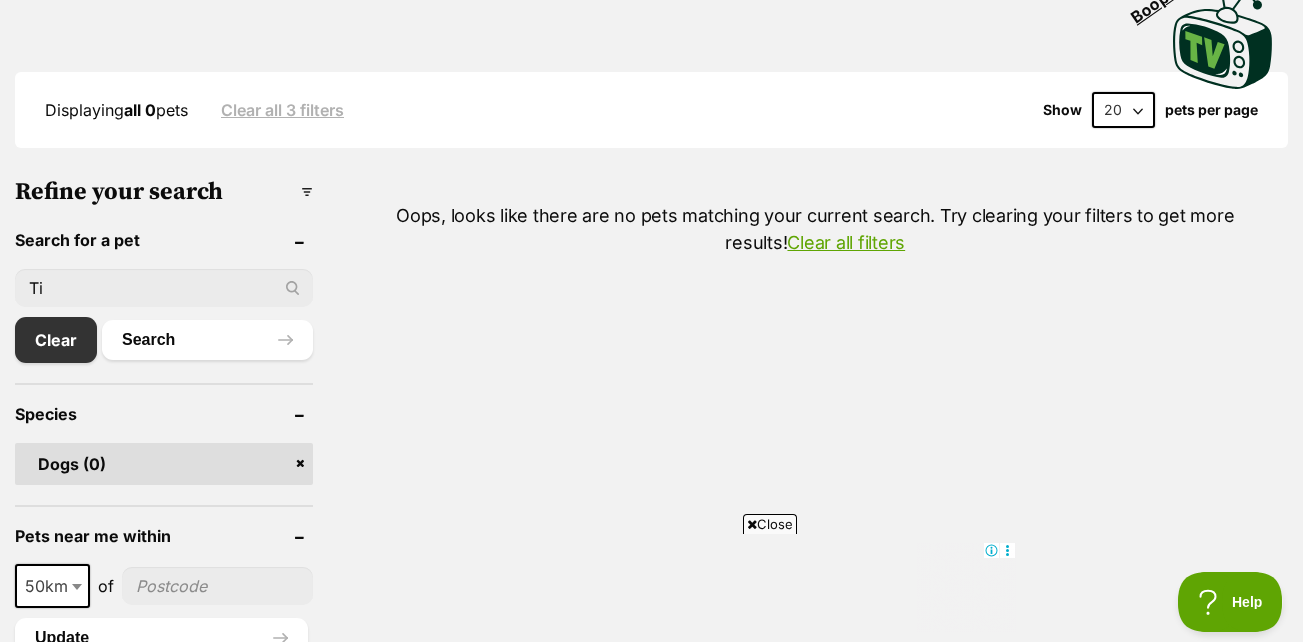 scroll, scrollTop: 0, scrollLeft: 0, axis: both 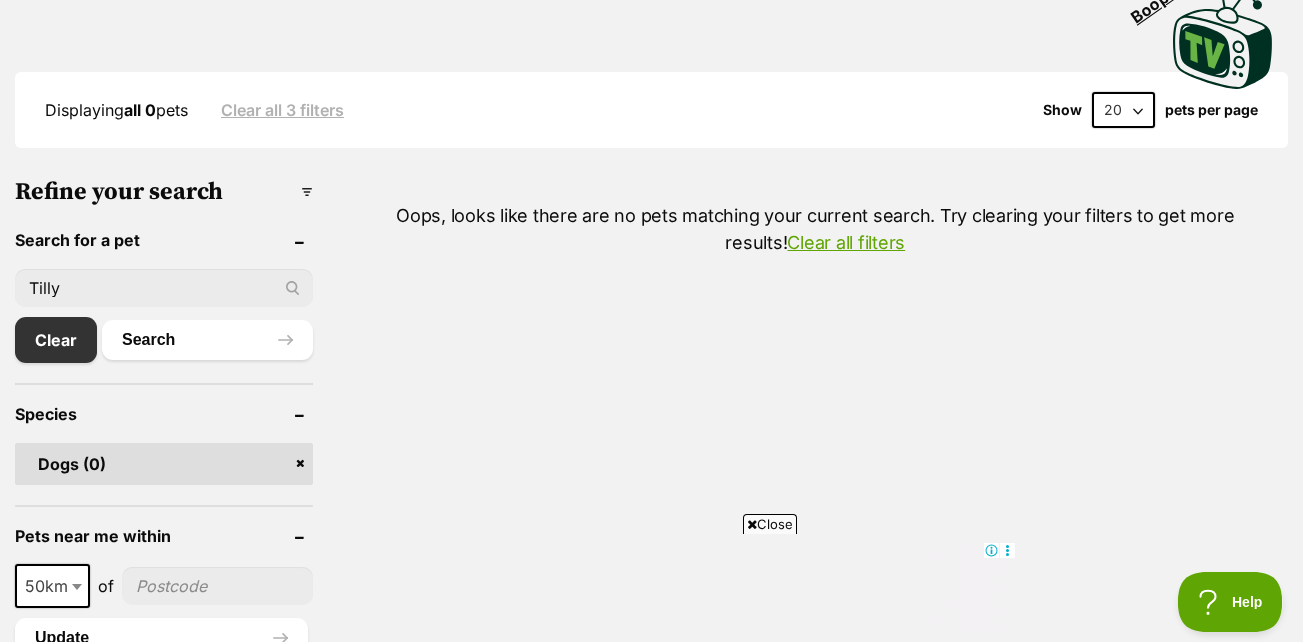 type on "Tilly" 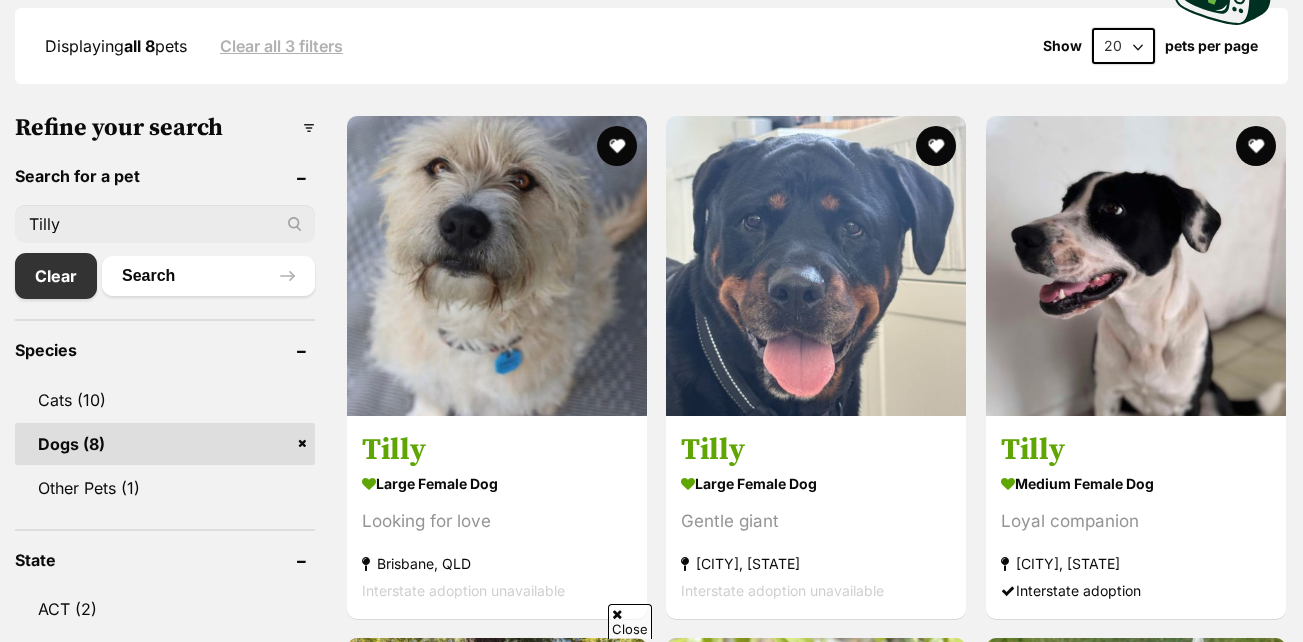 scroll, scrollTop: 0, scrollLeft: 0, axis: both 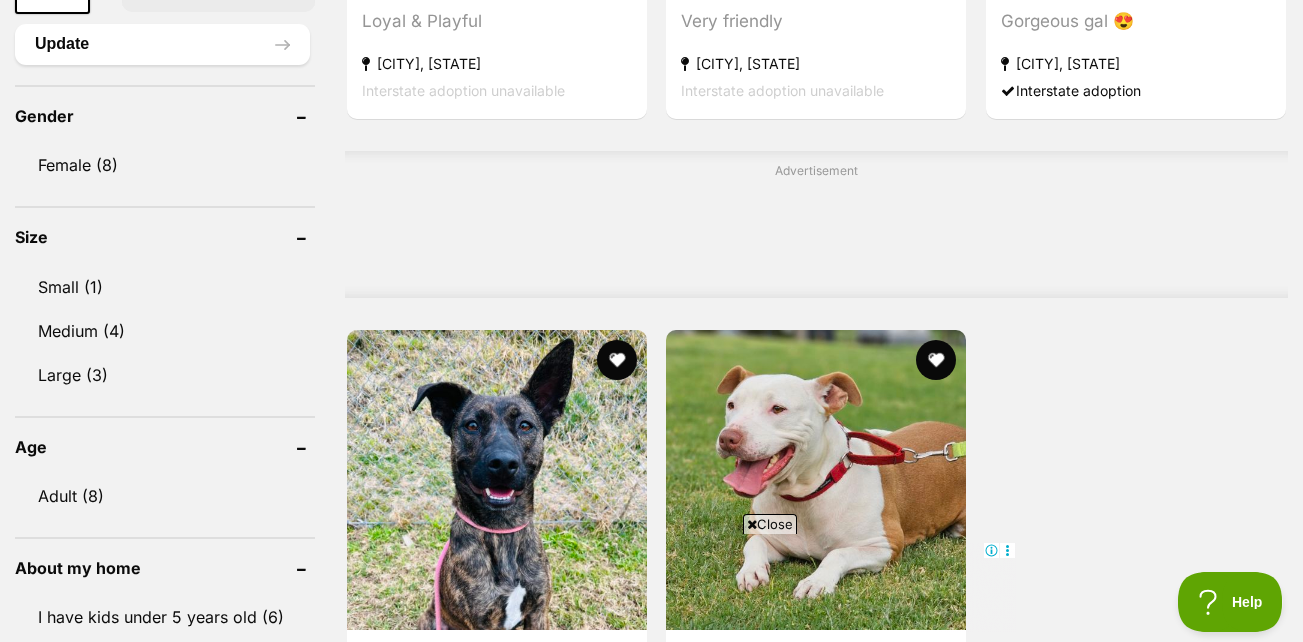 click on "Tilly (Harra's Tilly)
small female Dog
Very friendly
Millaa Millaa, QLD
Interstate adoption unavailable" at bounding box center [816, 17] 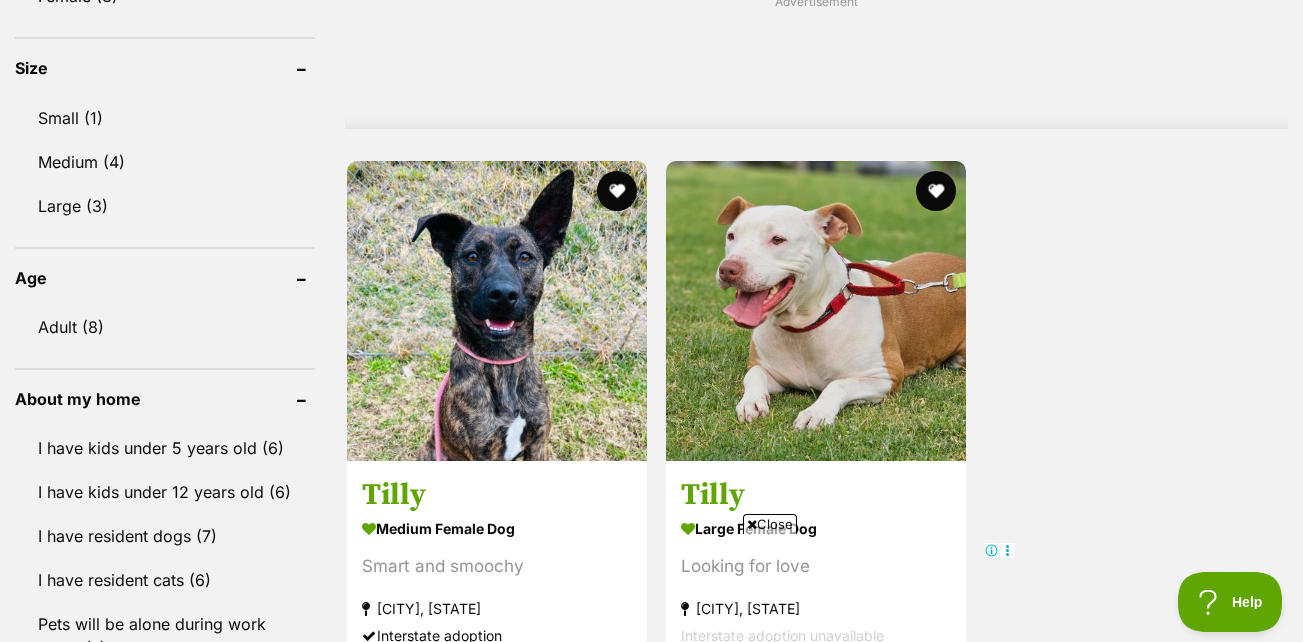 scroll, scrollTop: 1729, scrollLeft: 0, axis: vertical 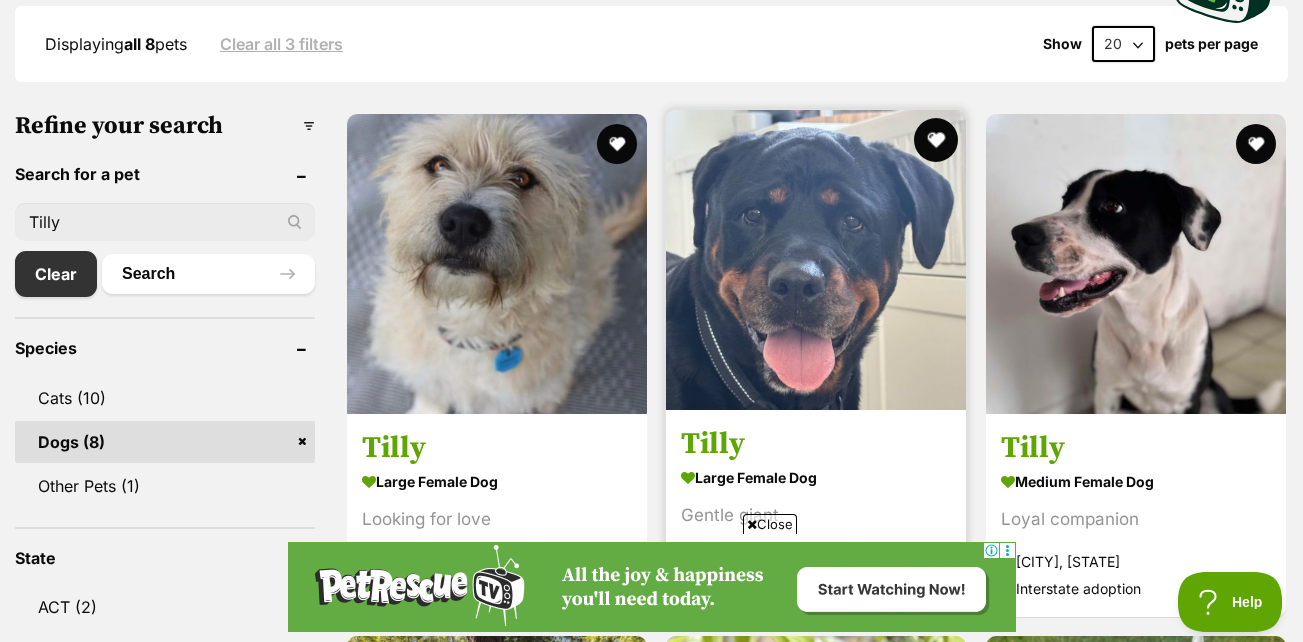 click at bounding box center [937, 140] 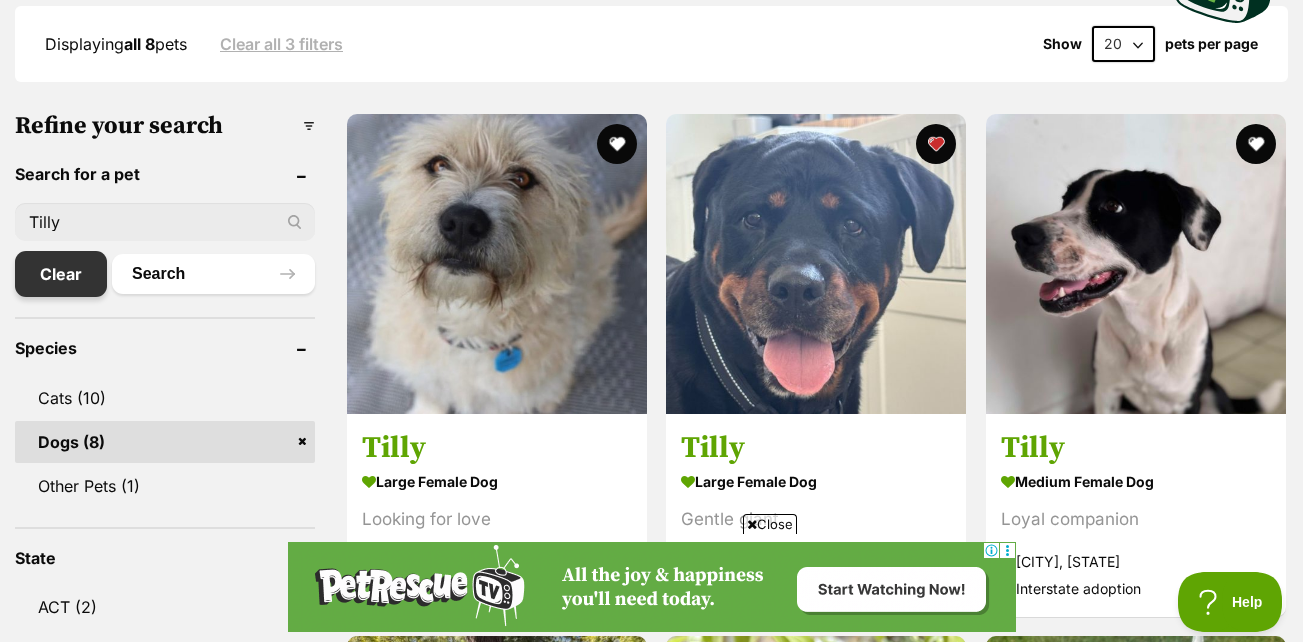 click on "Clear" at bounding box center [61, 274] 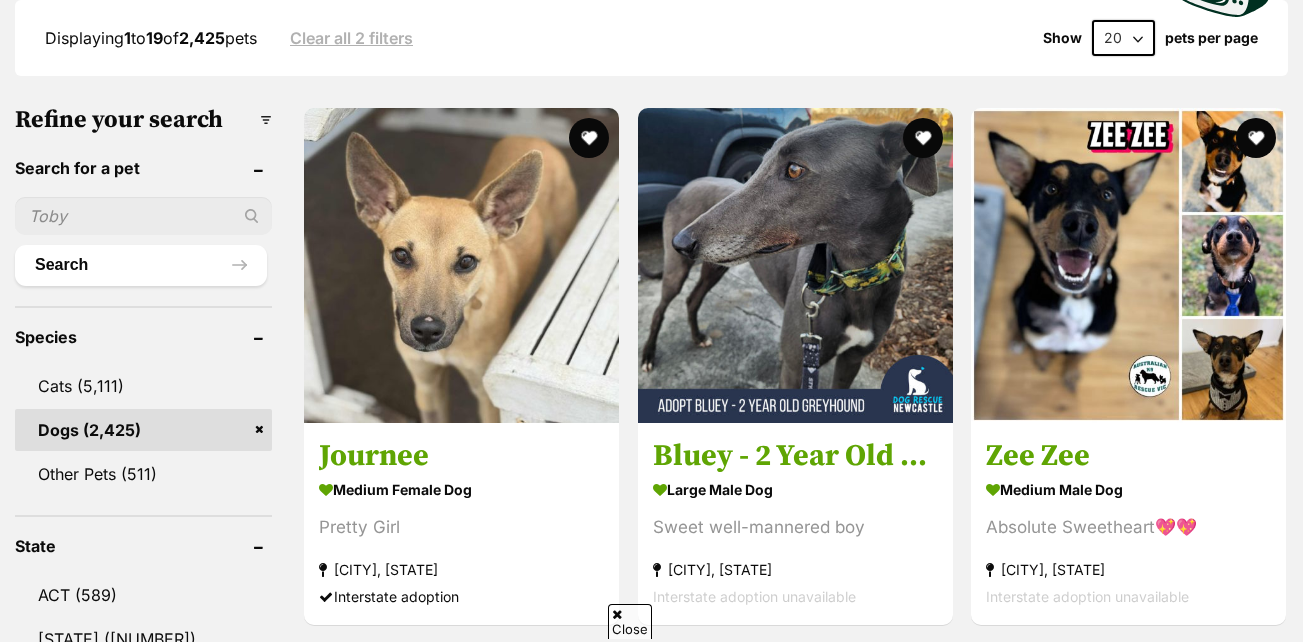scroll, scrollTop: 0, scrollLeft: 0, axis: both 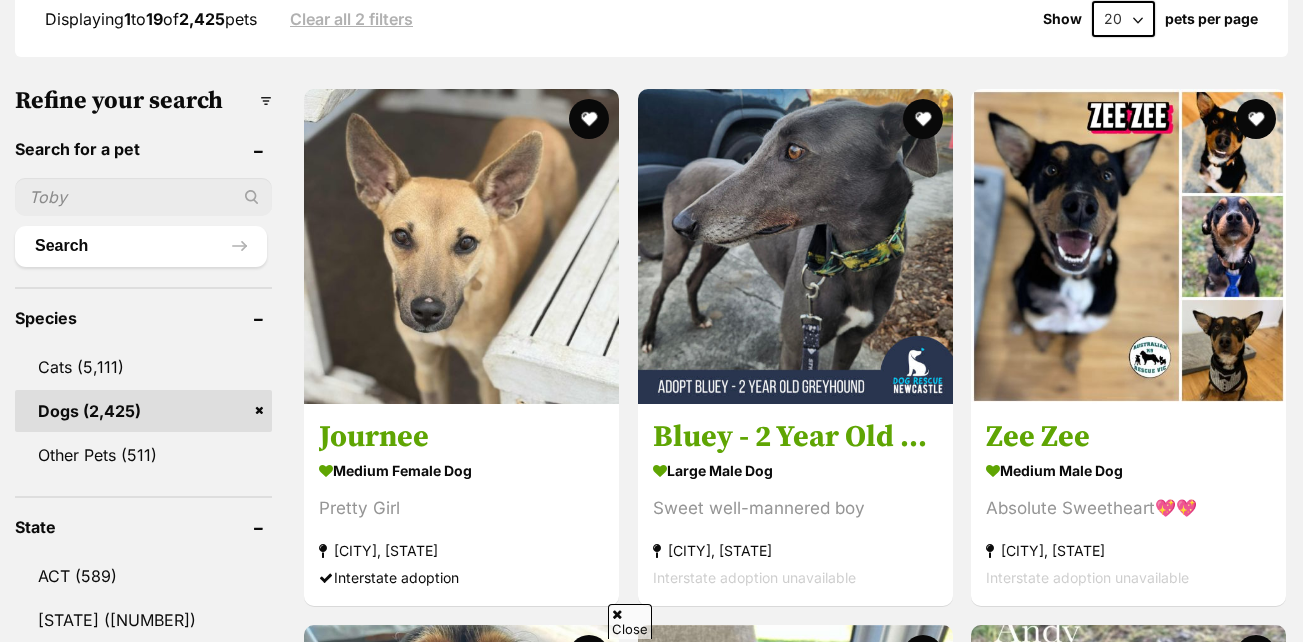 click at bounding box center (143, 197) 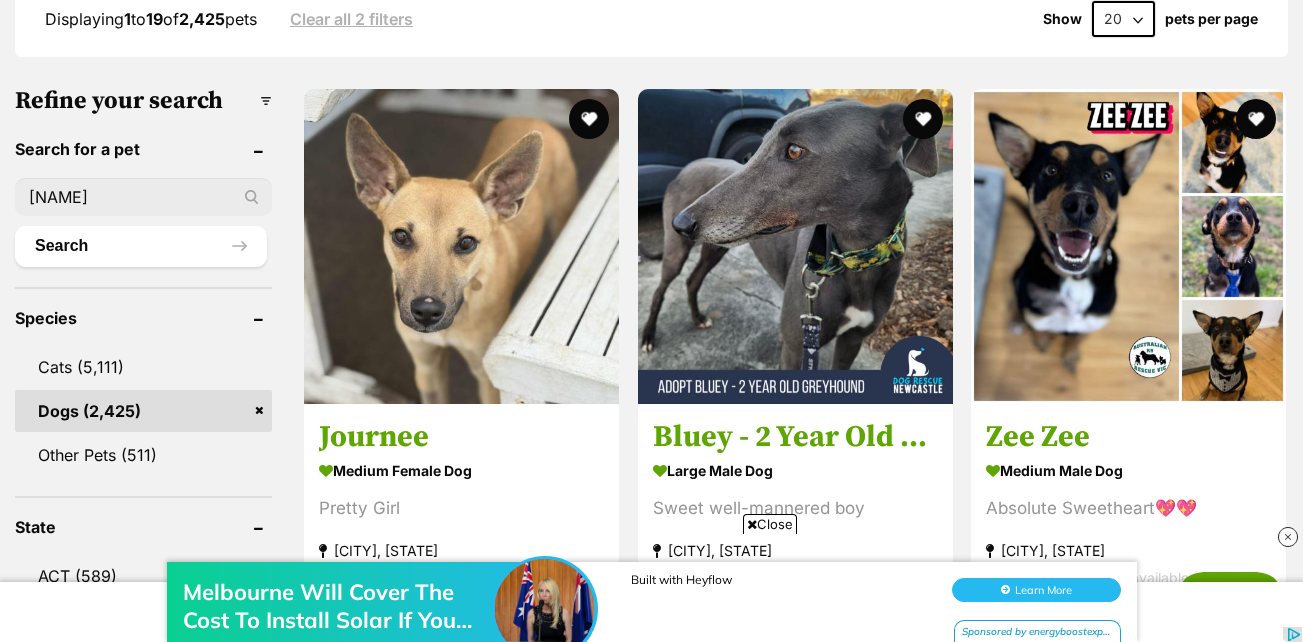scroll, scrollTop: 0, scrollLeft: 0, axis: both 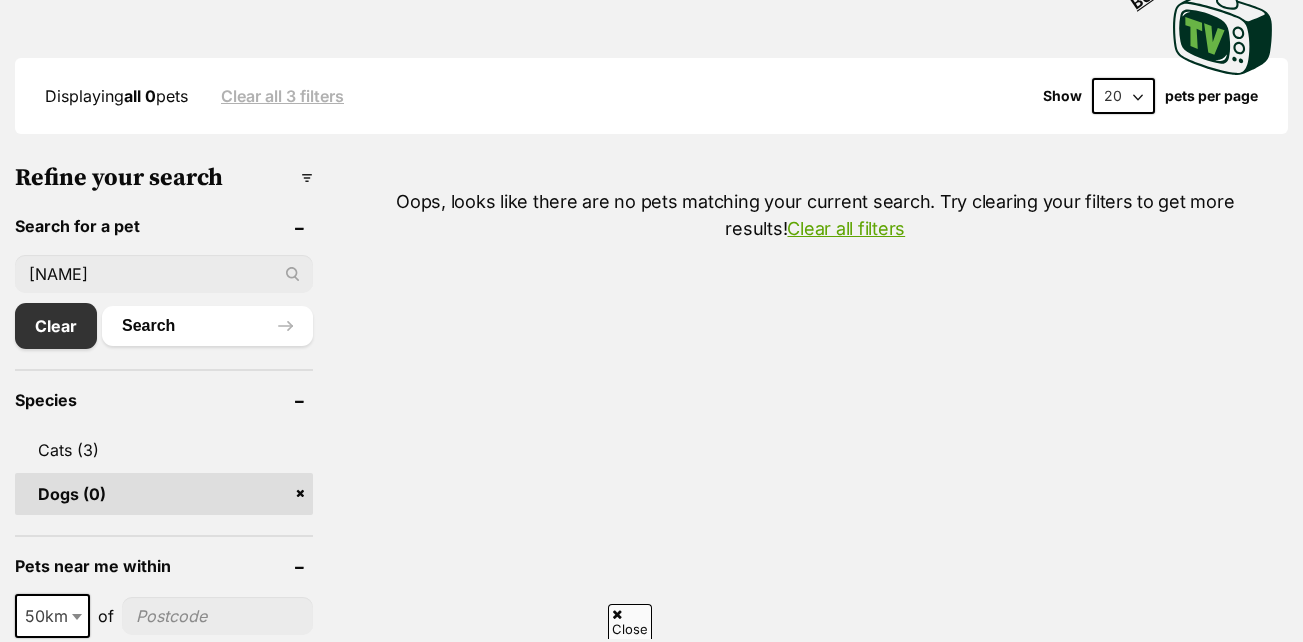 drag, startPoint x: 95, startPoint y: 272, endPoint x: 0, endPoint y: 270, distance: 95.02105 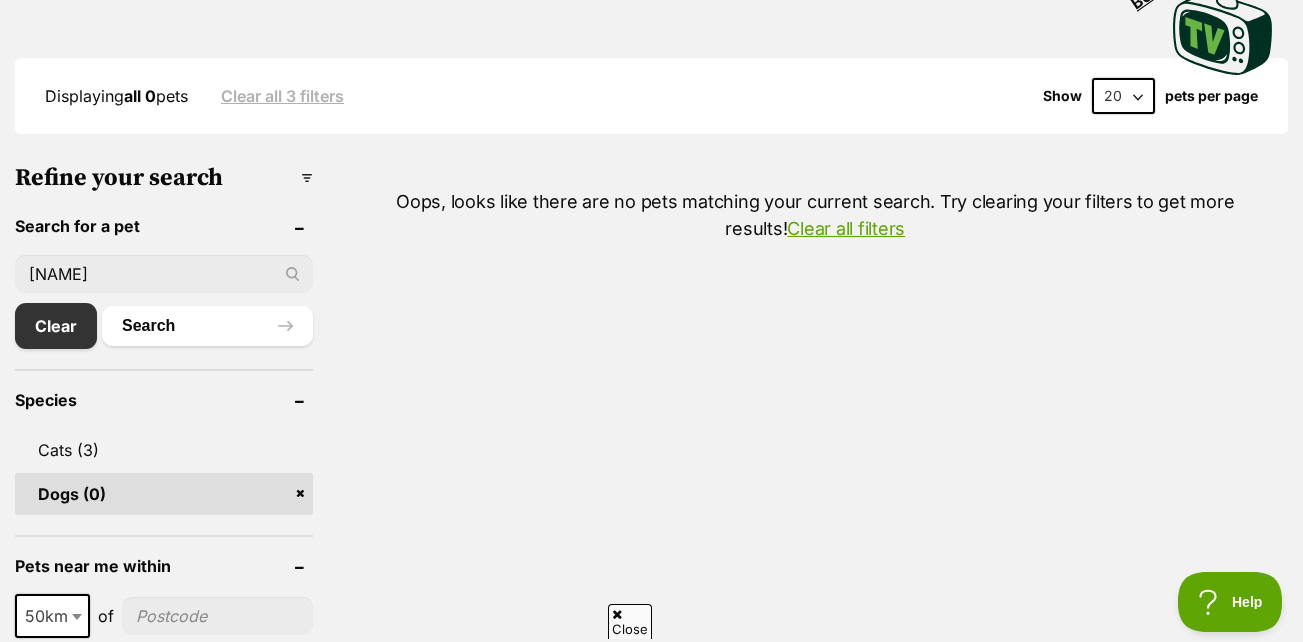 scroll, scrollTop: 0, scrollLeft: 0, axis: both 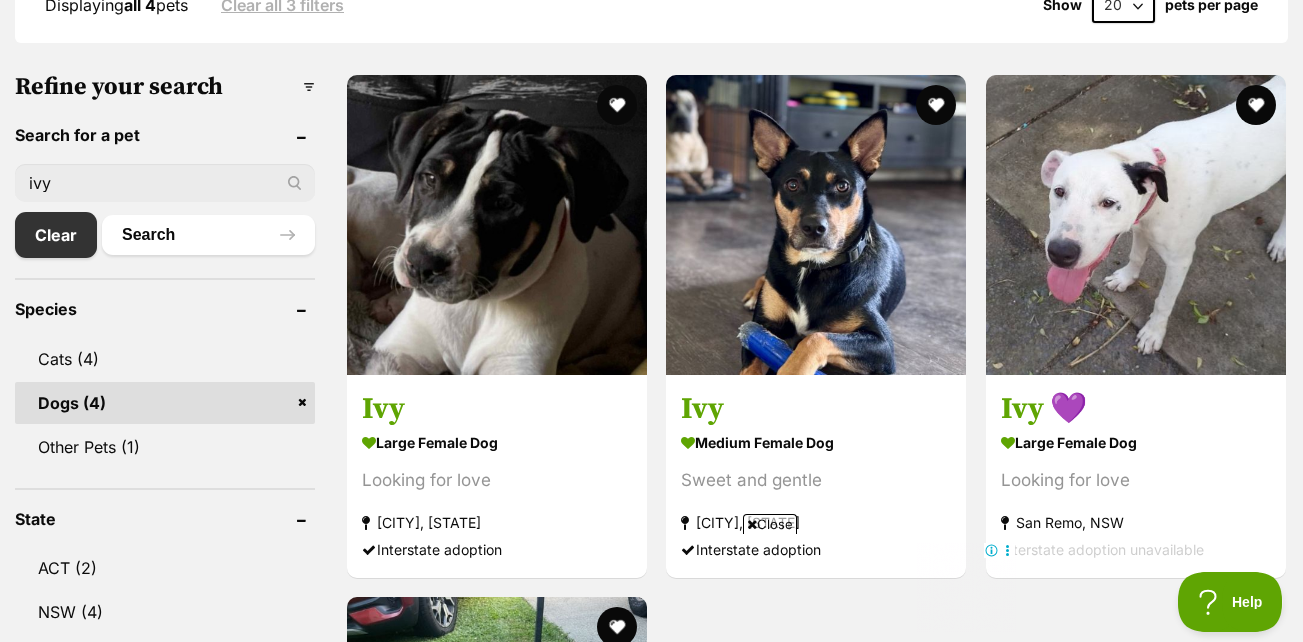 drag, startPoint x: 138, startPoint y: 185, endPoint x: 1, endPoint y: 173, distance: 137.52454 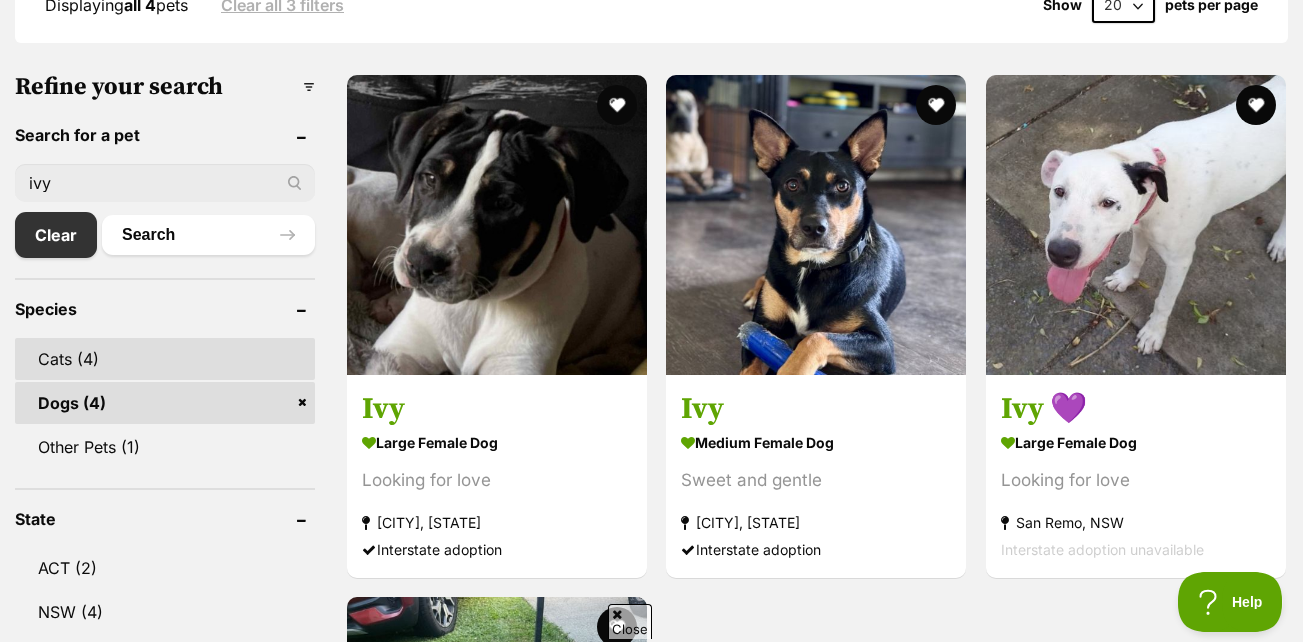 click on "Cats (4)" at bounding box center [165, 359] 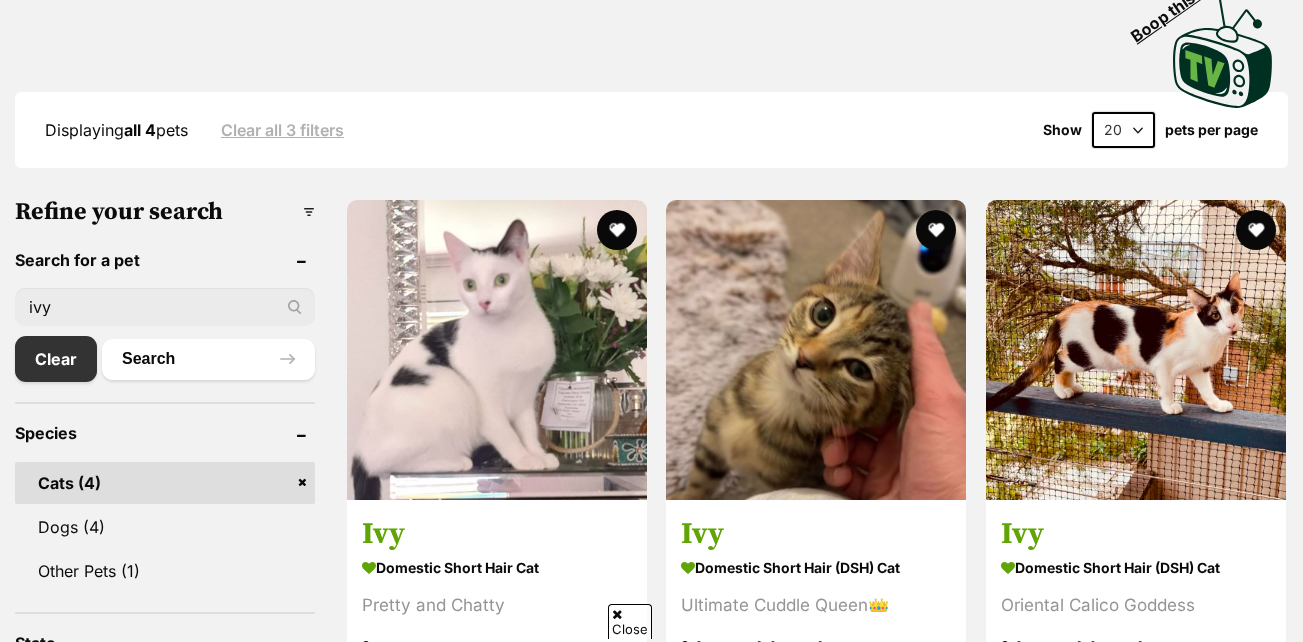 scroll, scrollTop: 457, scrollLeft: 0, axis: vertical 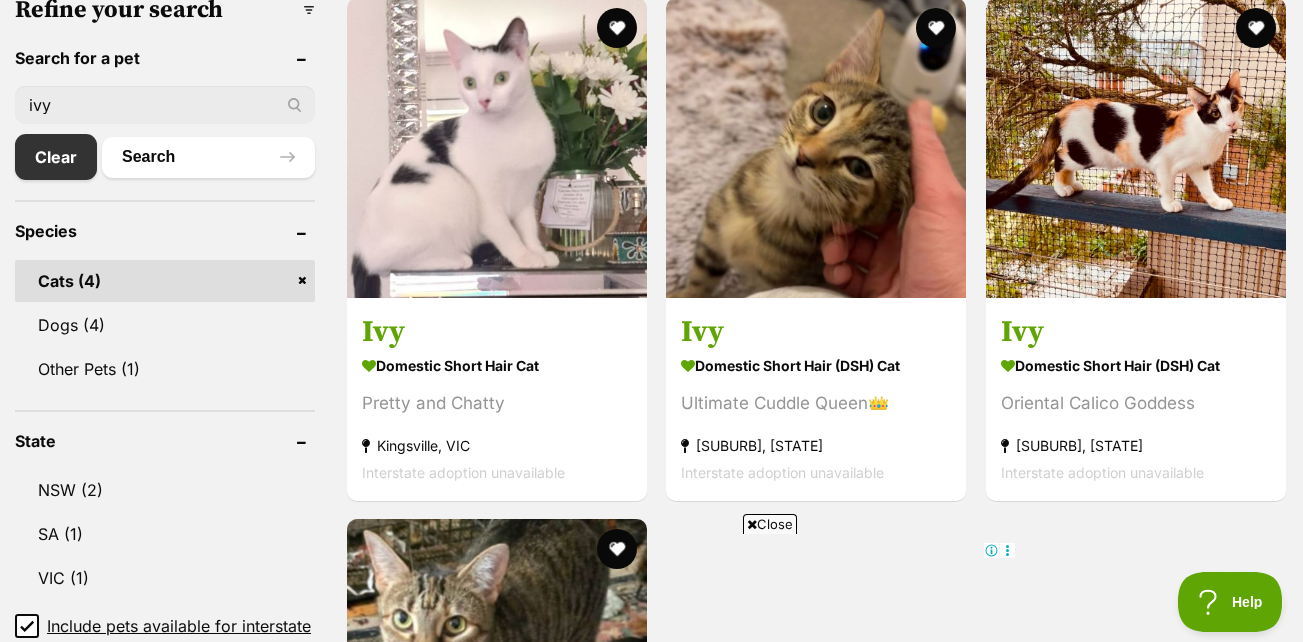 drag, startPoint x: 96, startPoint y: 93, endPoint x: 0, endPoint y: 90, distance: 96.04687 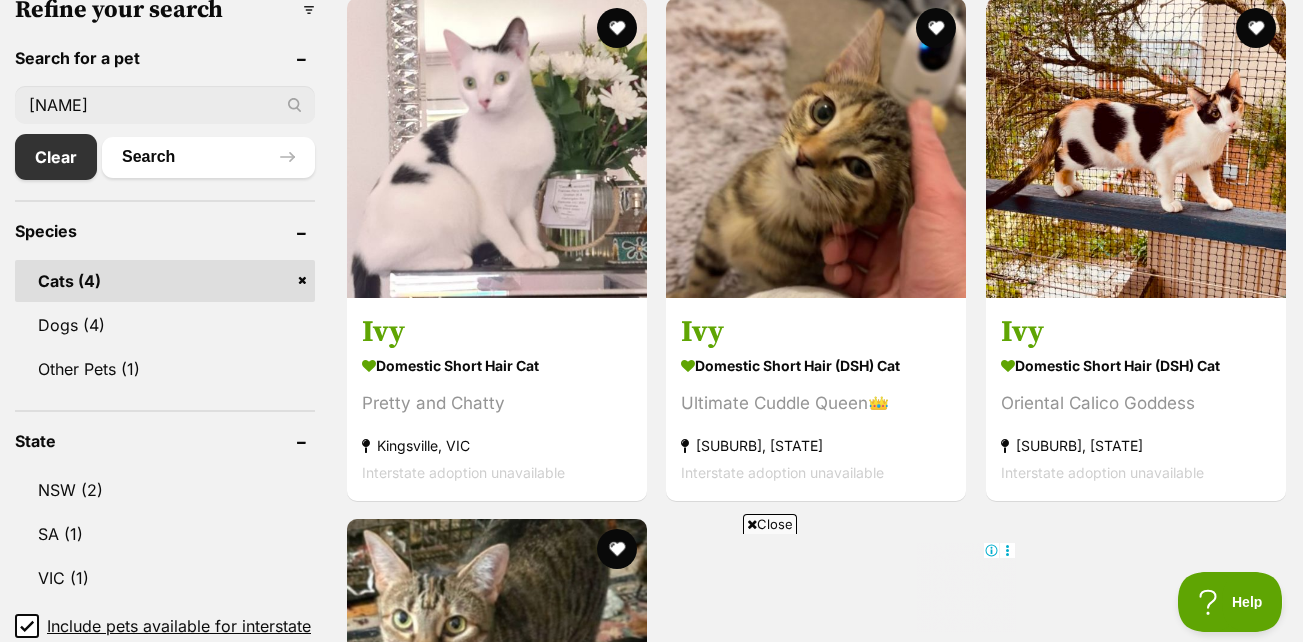 type on "[NAME]" 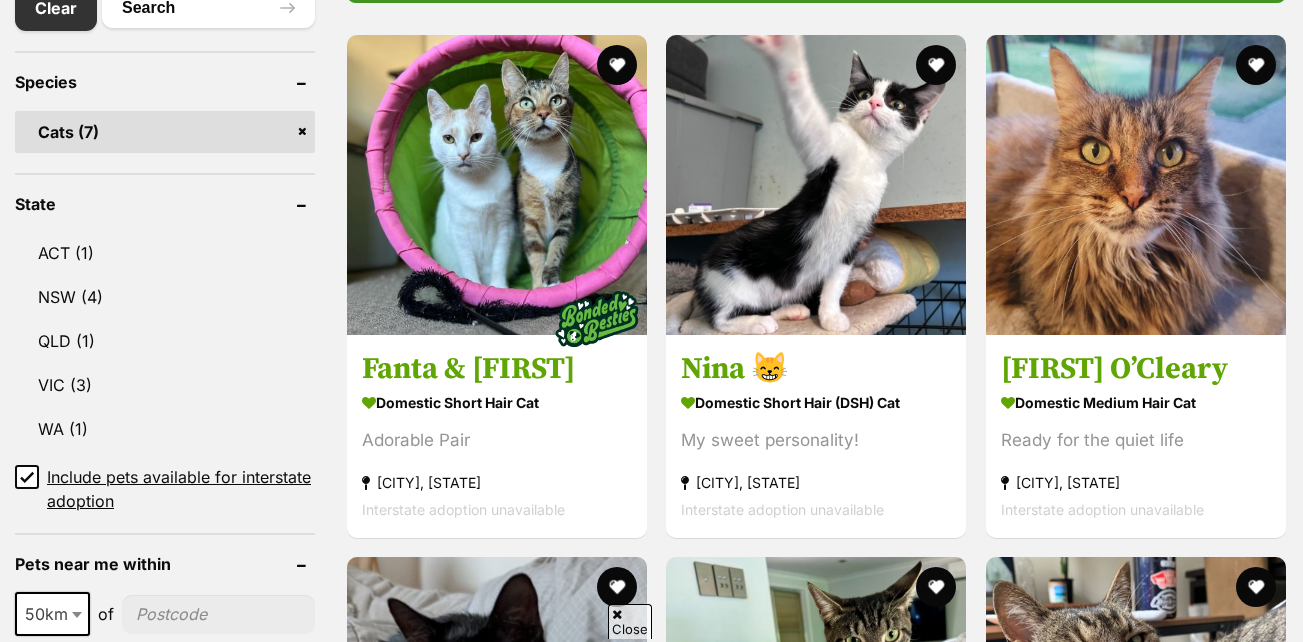 scroll, scrollTop: 0, scrollLeft: 0, axis: both 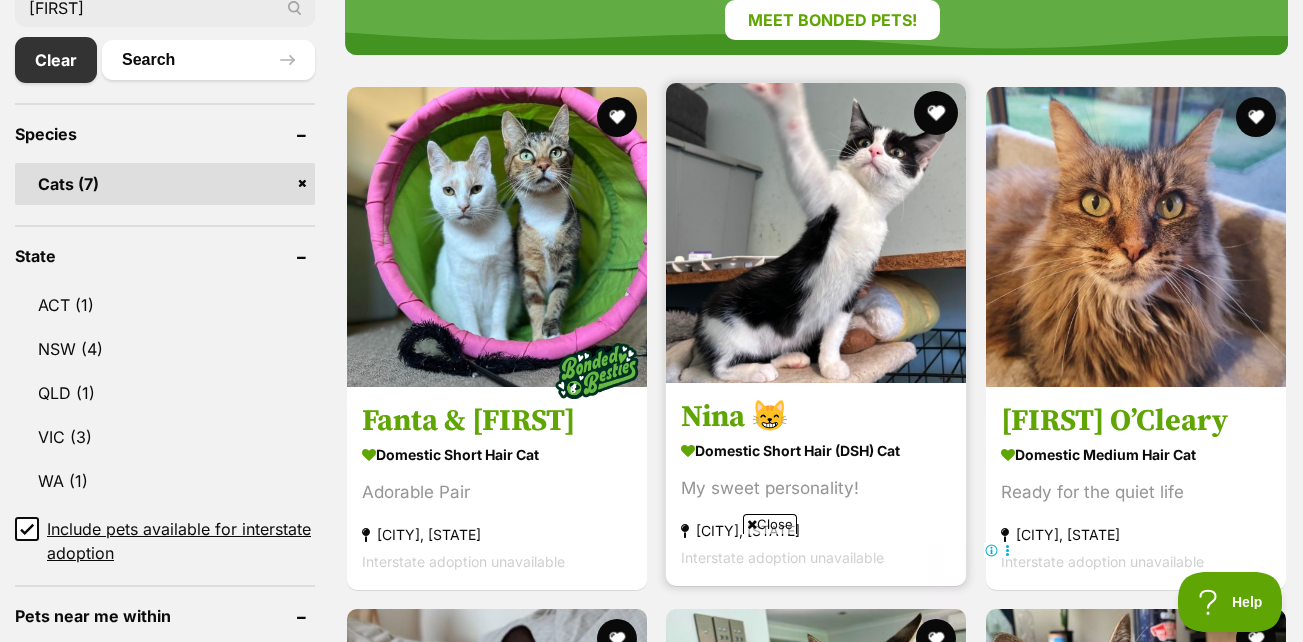 click at bounding box center (937, 113) 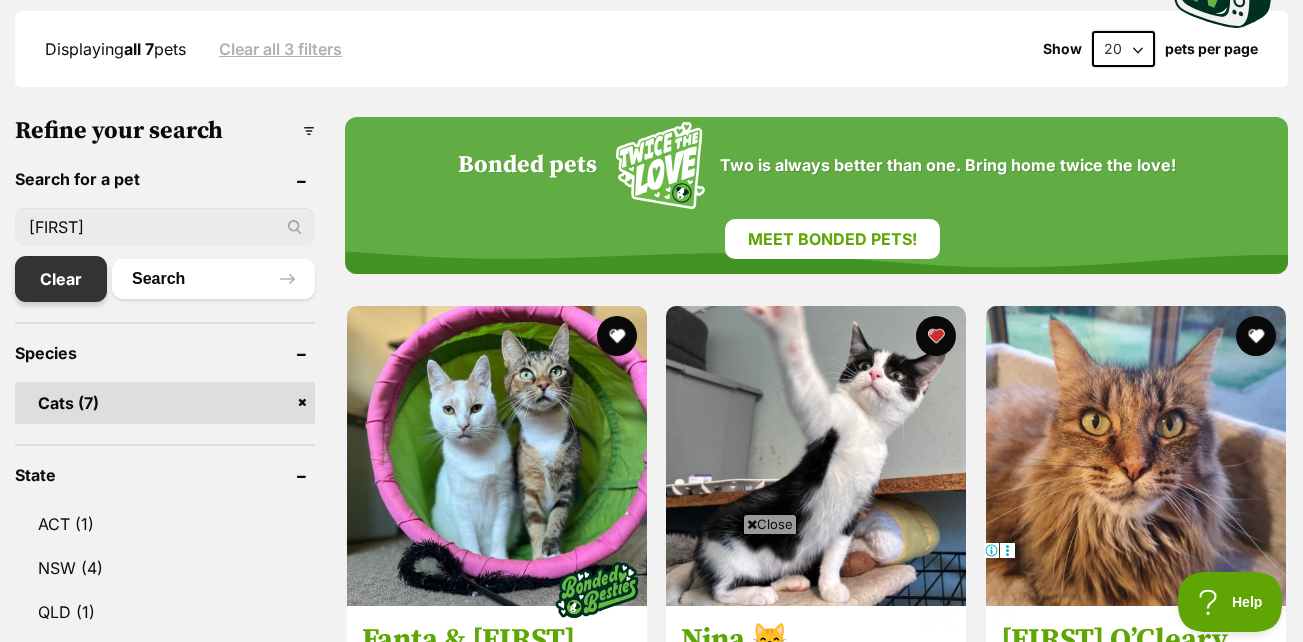 scroll, scrollTop: 533, scrollLeft: 0, axis: vertical 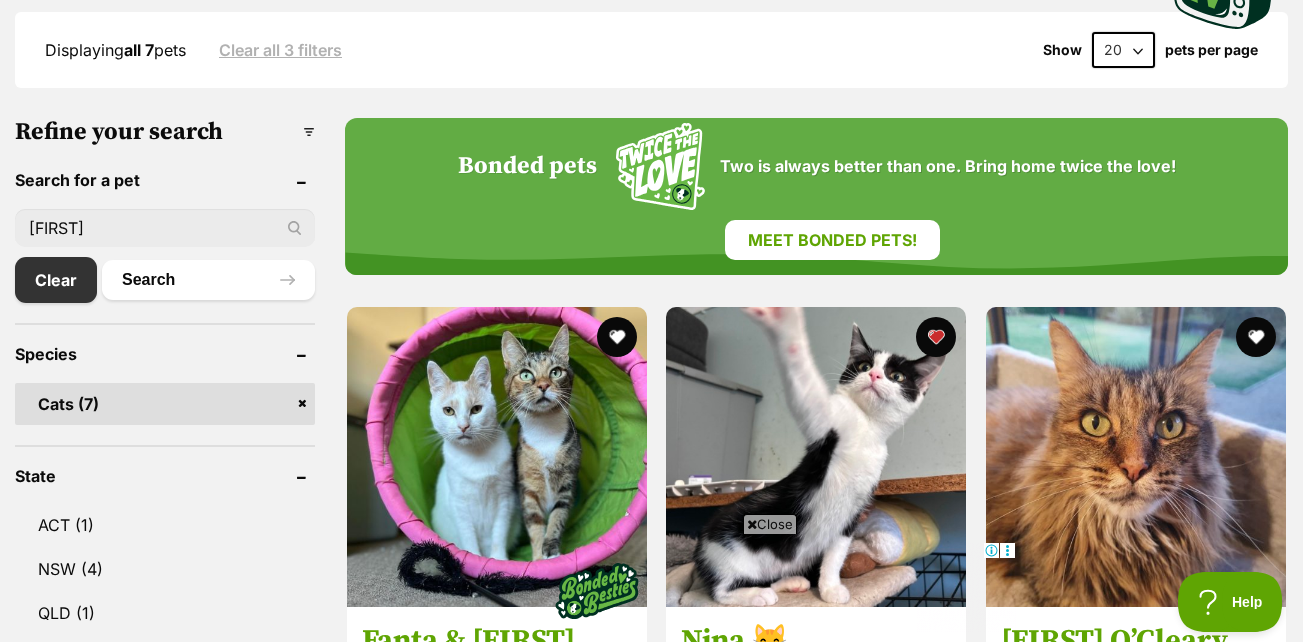 drag, startPoint x: 66, startPoint y: 224, endPoint x: -4, endPoint y: 219, distance: 70.178345 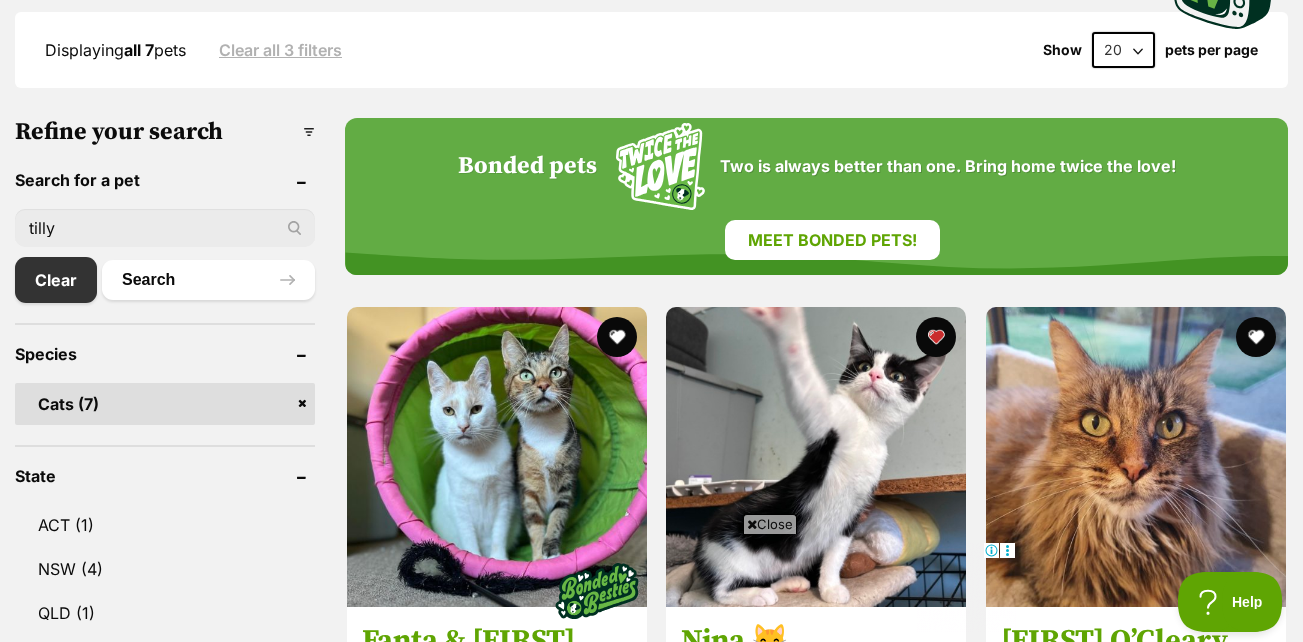 type on "tilly" 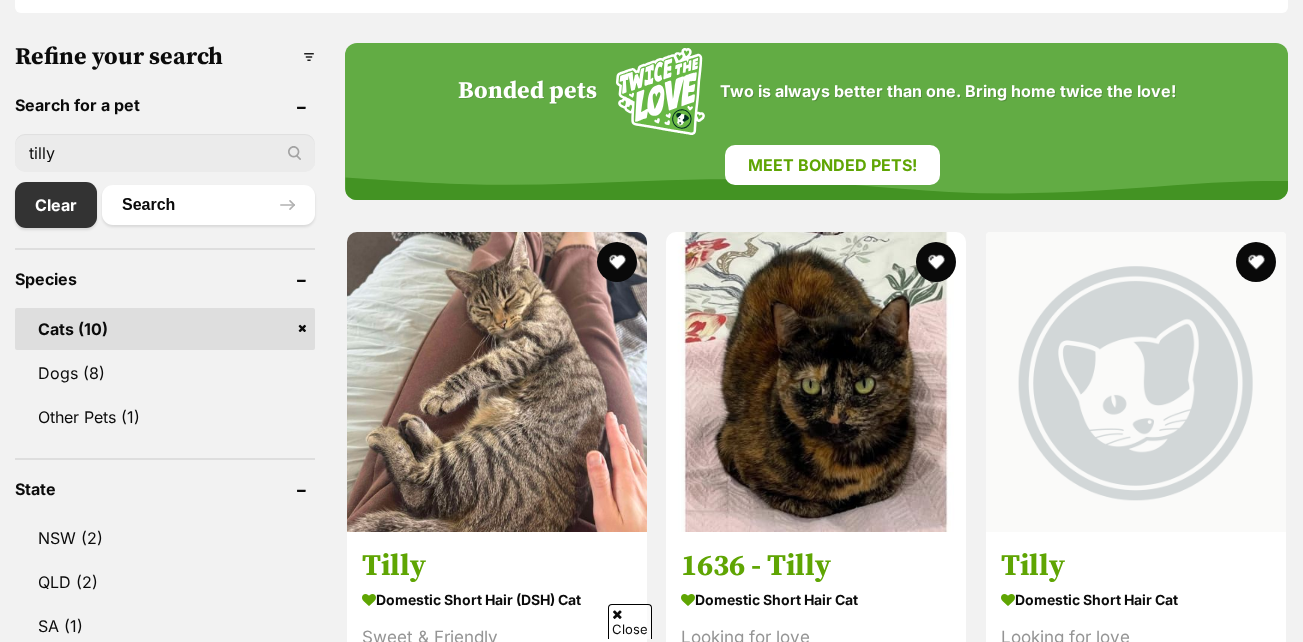scroll, scrollTop: 613, scrollLeft: 0, axis: vertical 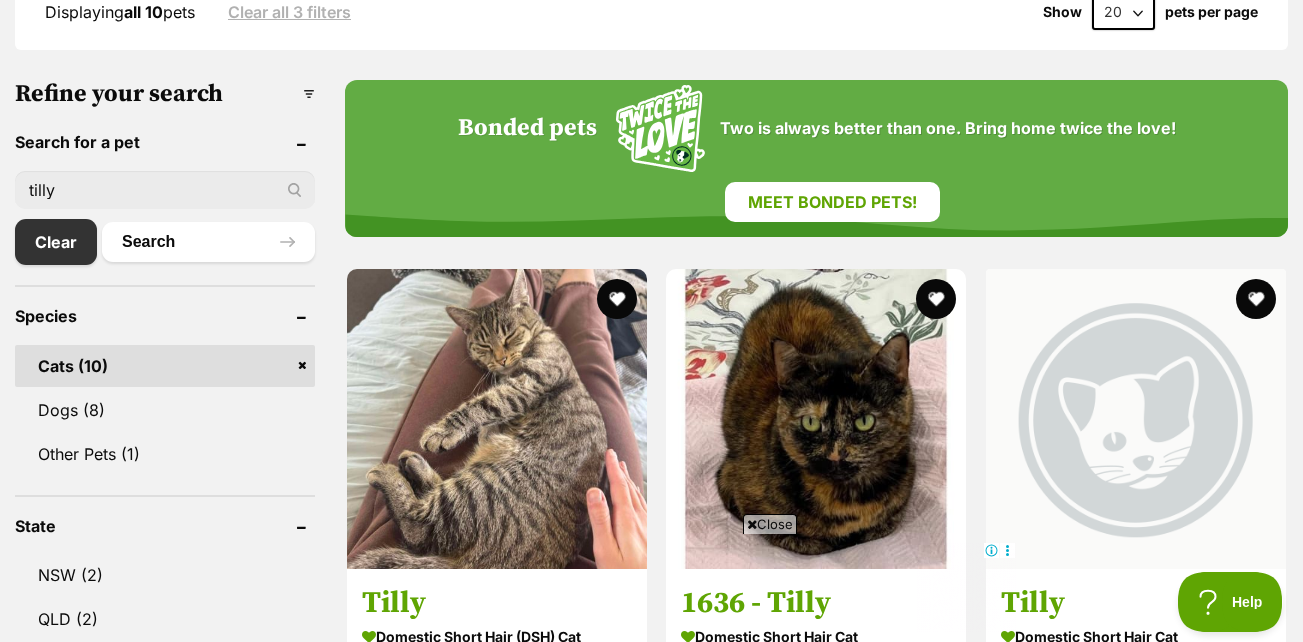 drag, startPoint x: 115, startPoint y: 186, endPoint x: 10, endPoint y: 186, distance: 105 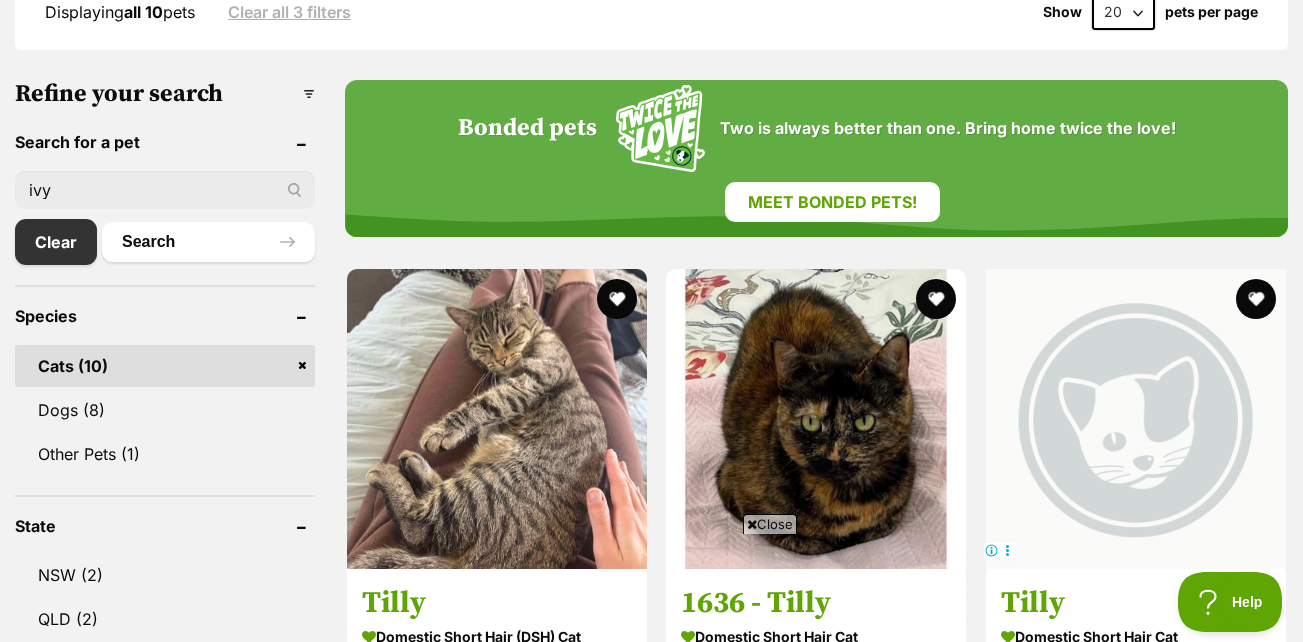 type on "ivy" 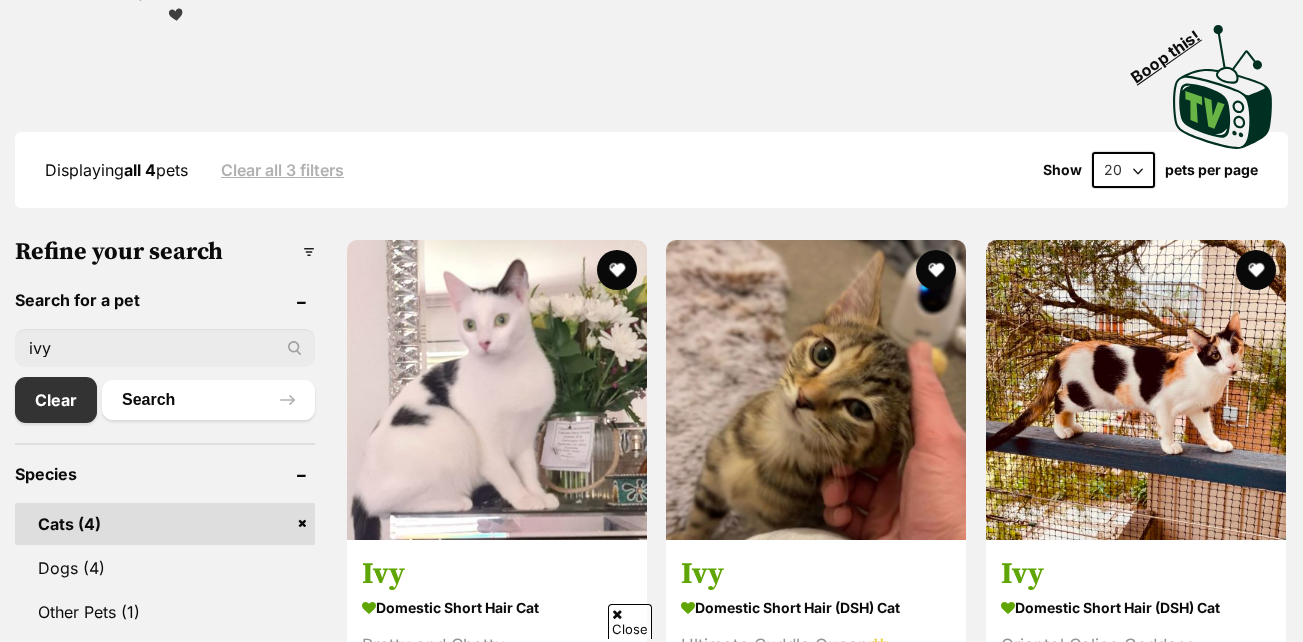 scroll, scrollTop: 434, scrollLeft: 0, axis: vertical 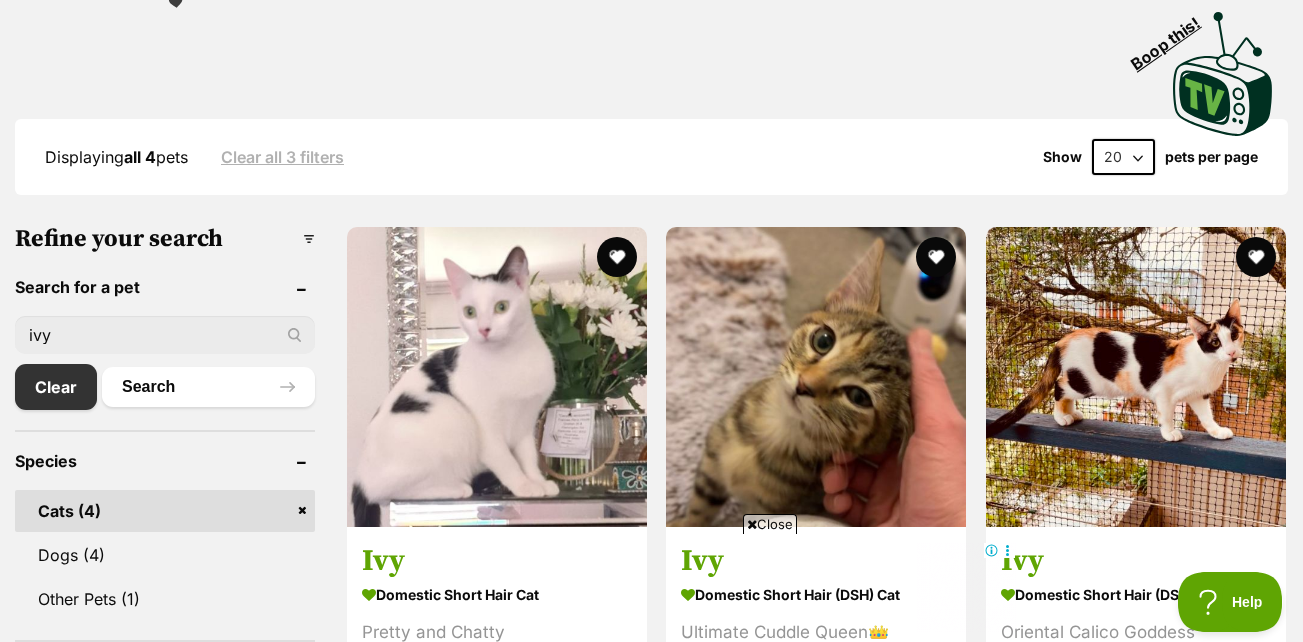 drag, startPoint x: 87, startPoint y: 334, endPoint x: 0, endPoint y: 335, distance: 87.005745 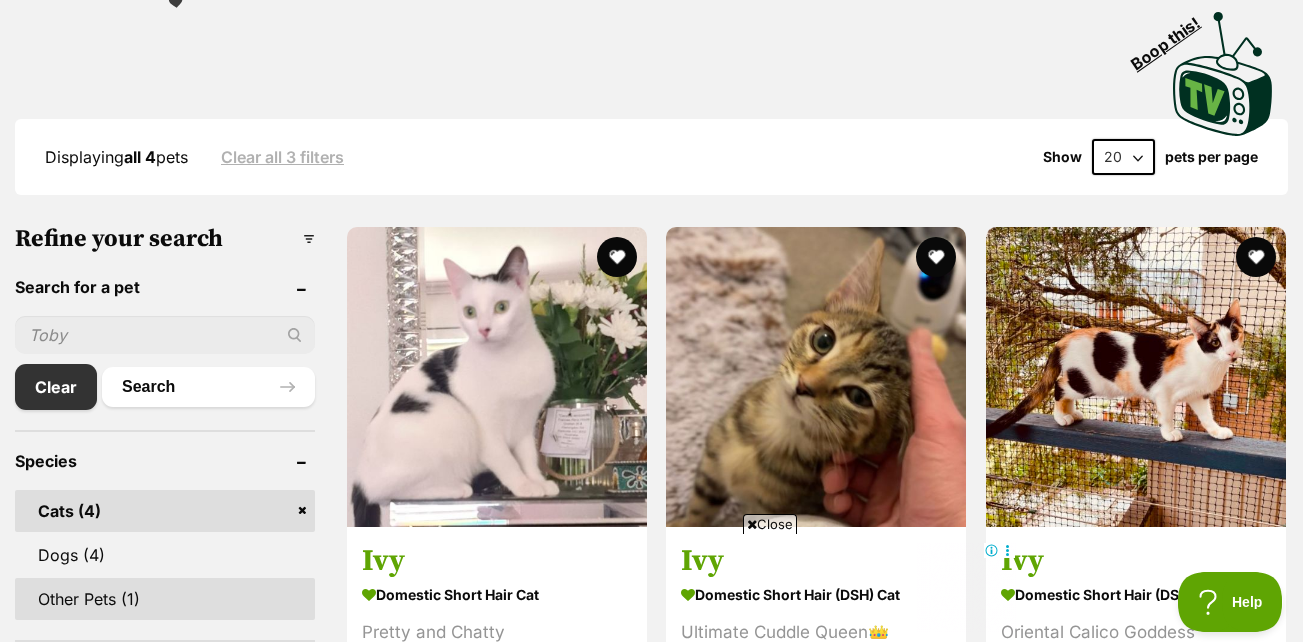 type 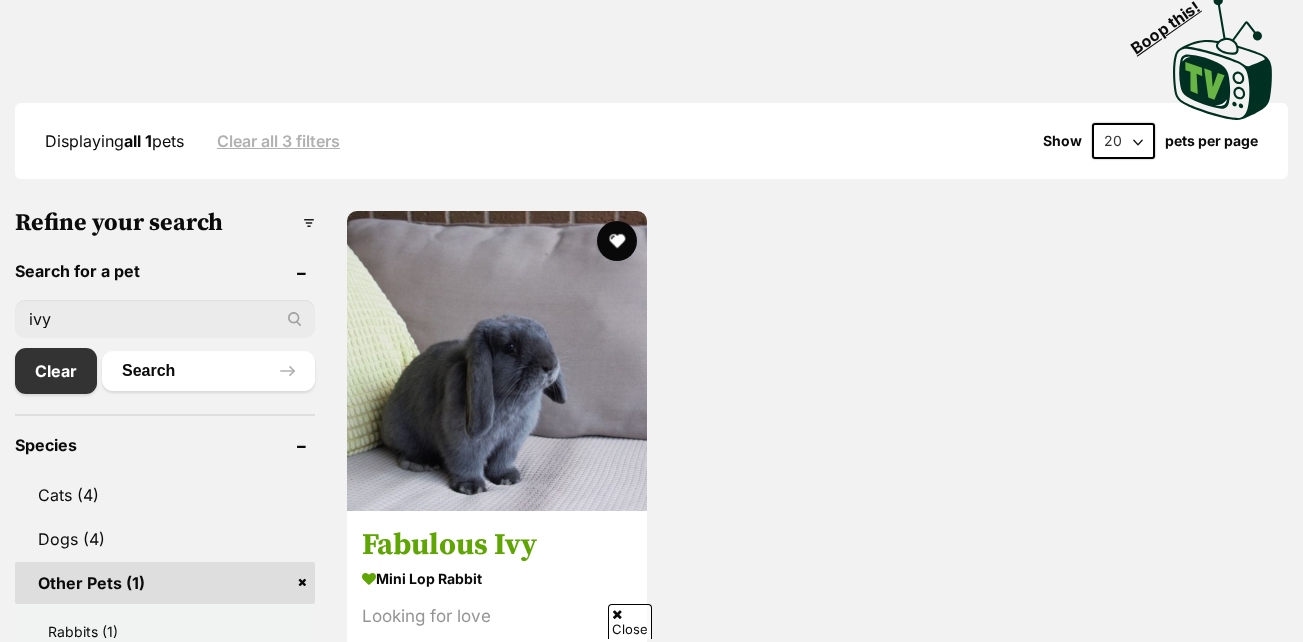 scroll, scrollTop: 491, scrollLeft: 0, axis: vertical 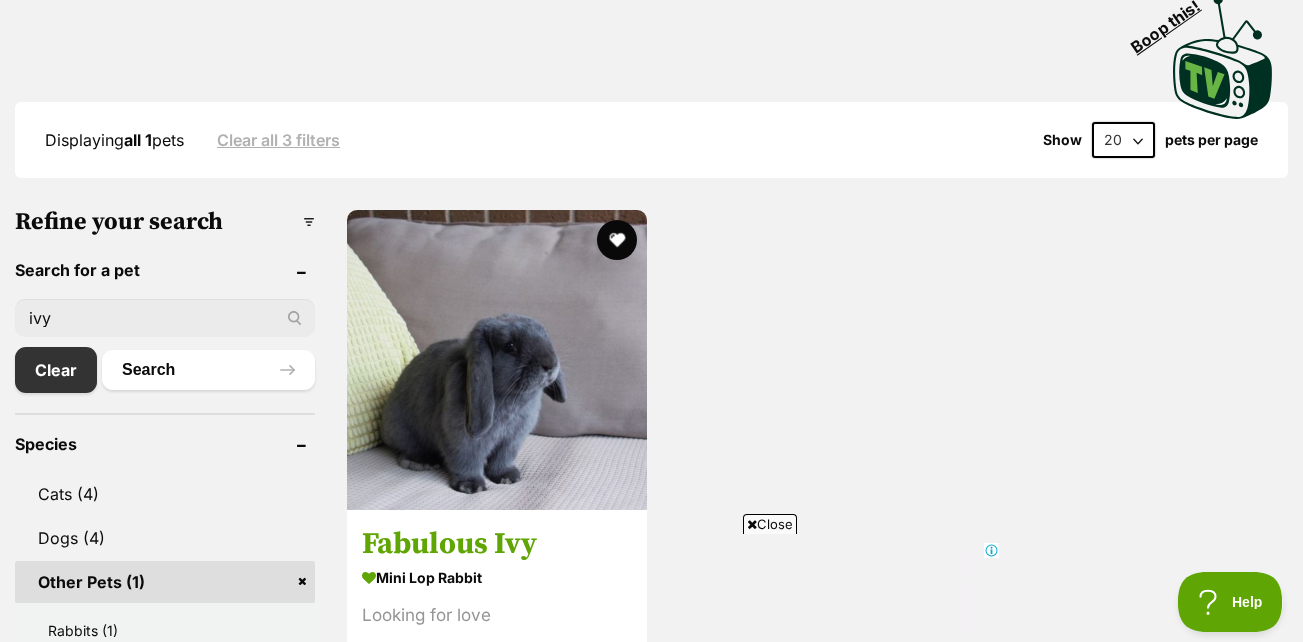 drag, startPoint x: 121, startPoint y: 318, endPoint x: 17, endPoint y: 307, distance: 104.58012 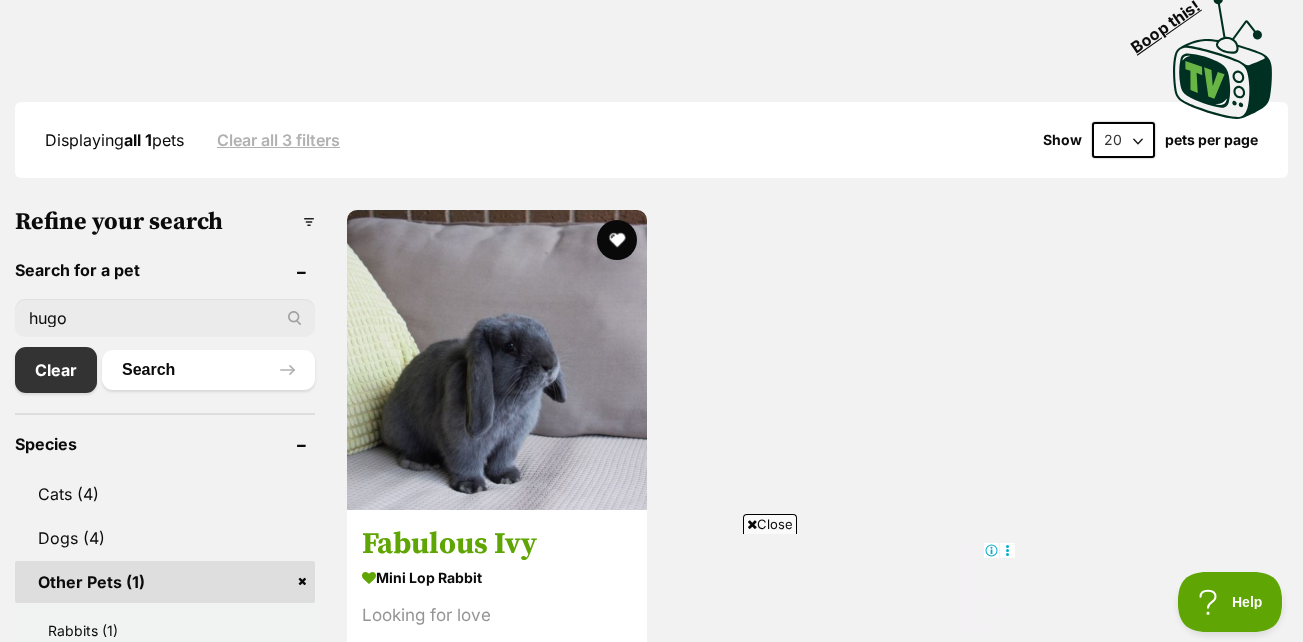 type on "hugo" 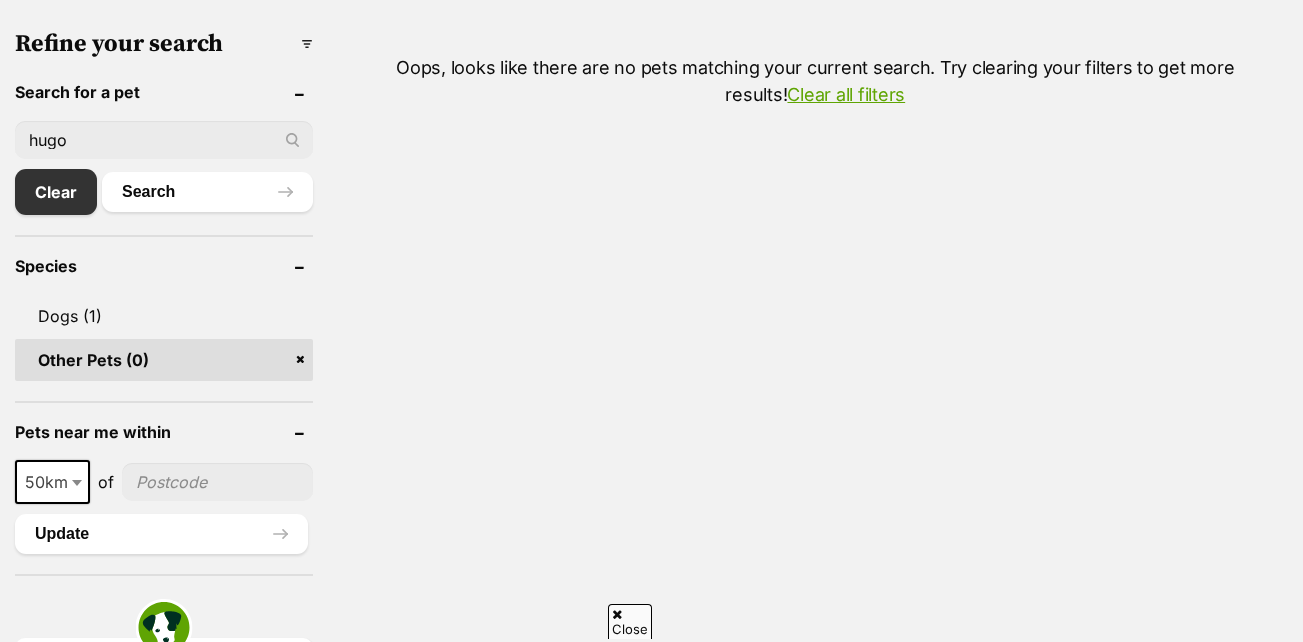scroll, scrollTop: 0, scrollLeft: 0, axis: both 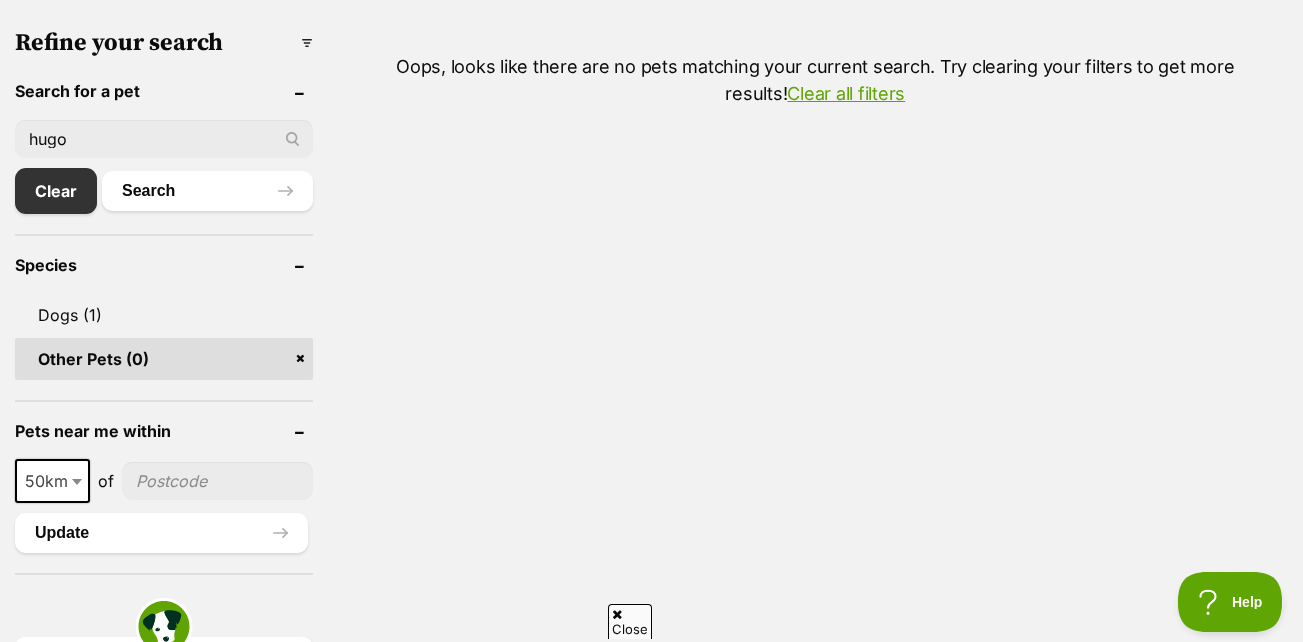 click on "hugo" at bounding box center (164, 139) 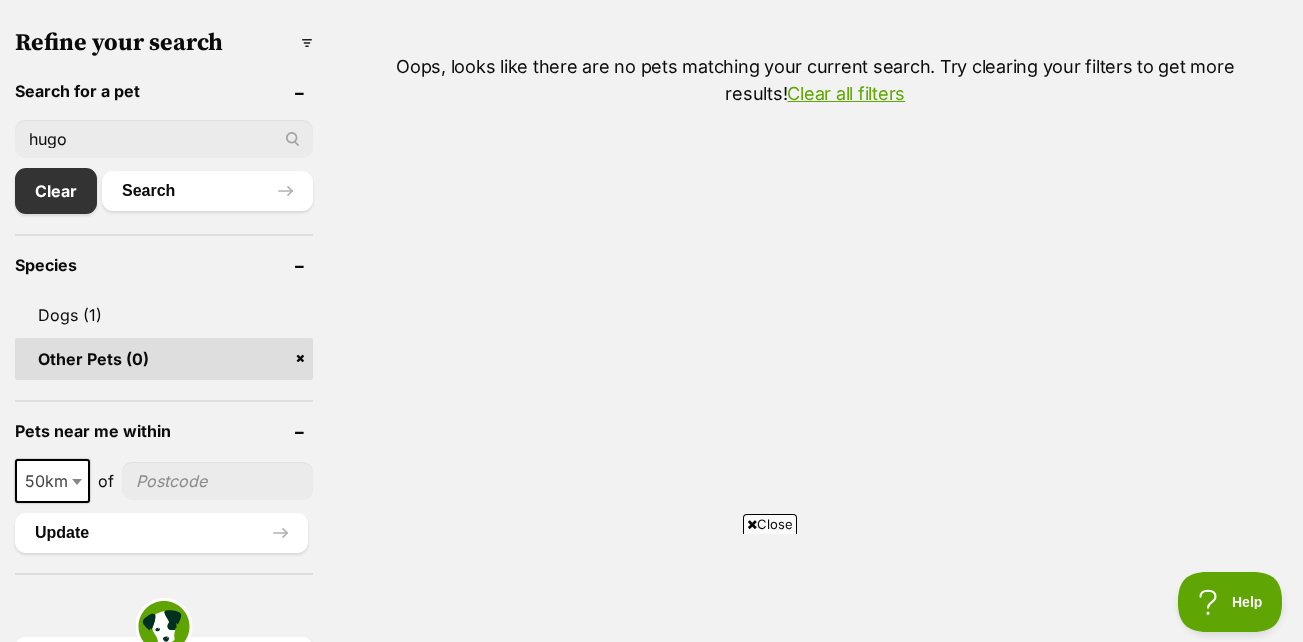 scroll, scrollTop: 0, scrollLeft: 0, axis: both 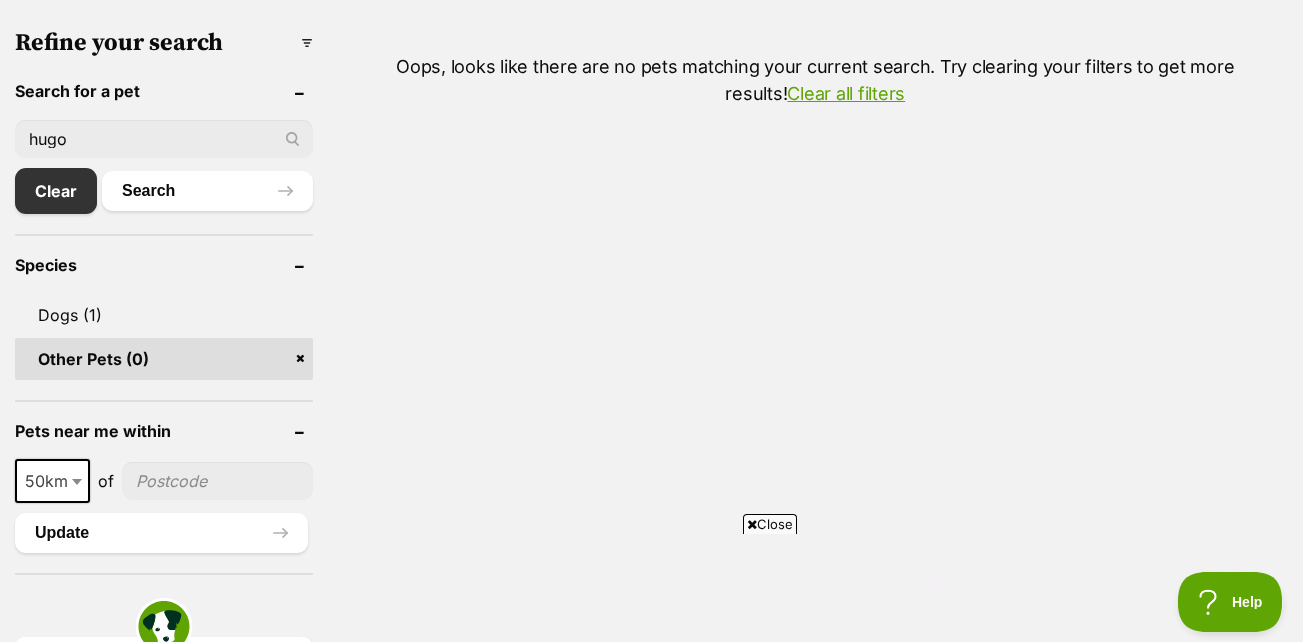drag, startPoint x: 78, startPoint y: 144, endPoint x: 0, endPoint y: 126, distance: 80.04999 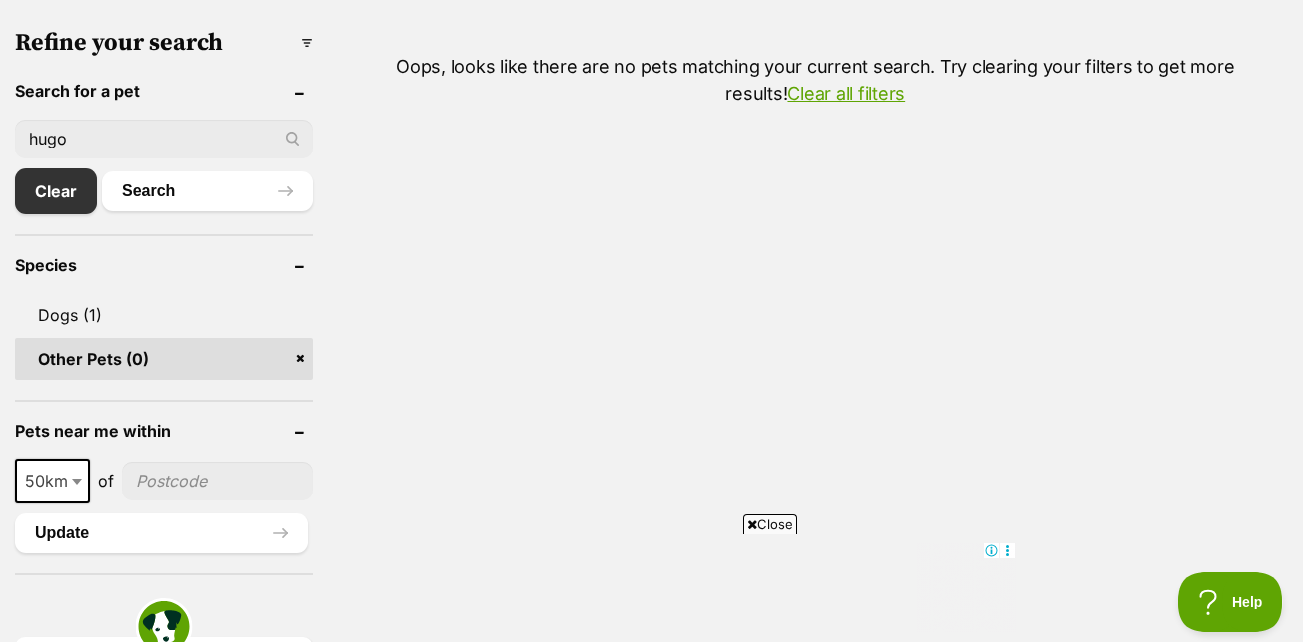 scroll, scrollTop: 0, scrollLeft: 0, axis: both 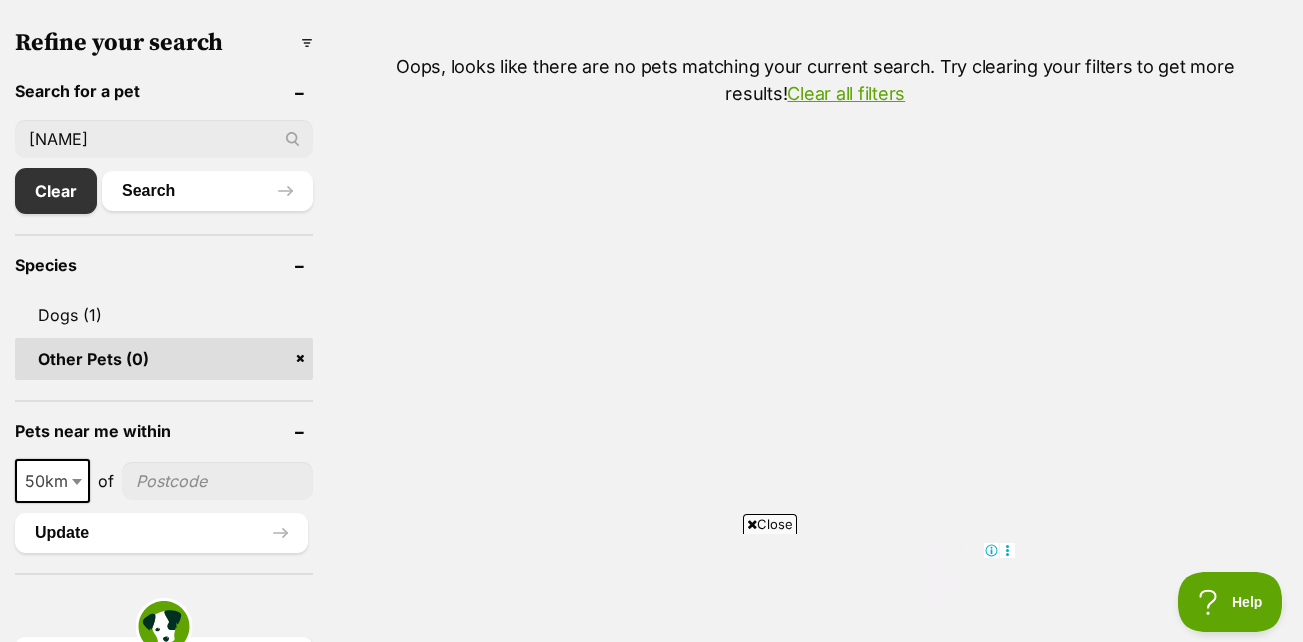 type on "[NAME]" 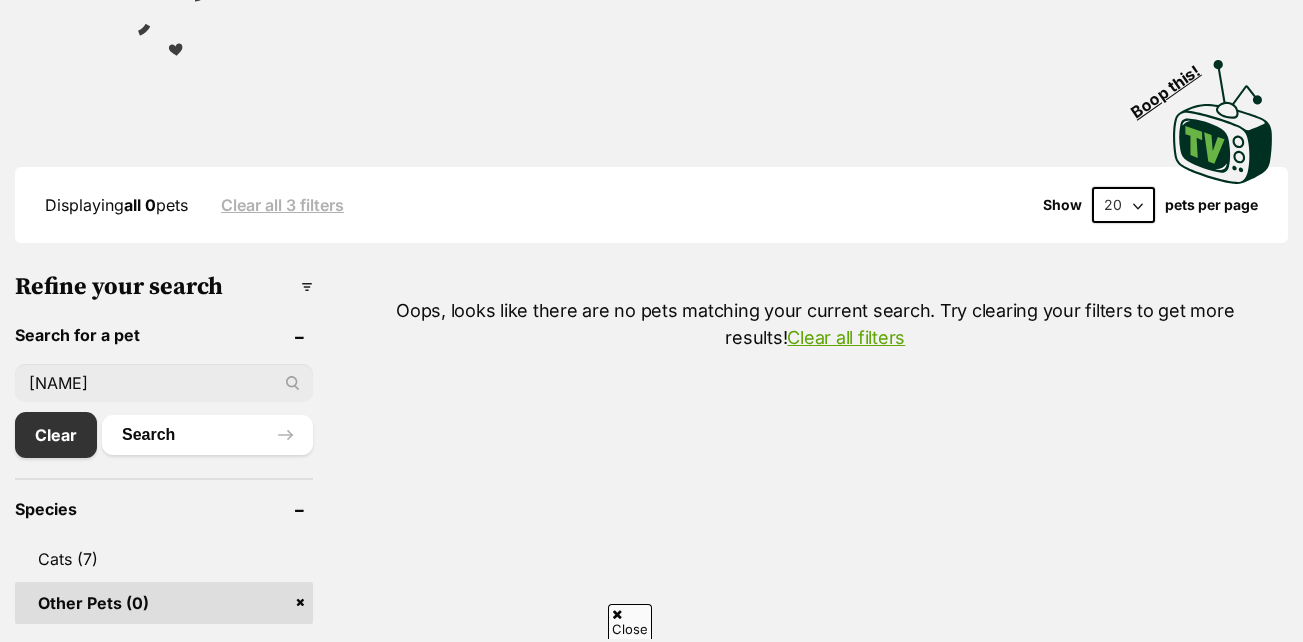 scroll, scrollTop: 489, scrollLeft: 0, axis: vertical 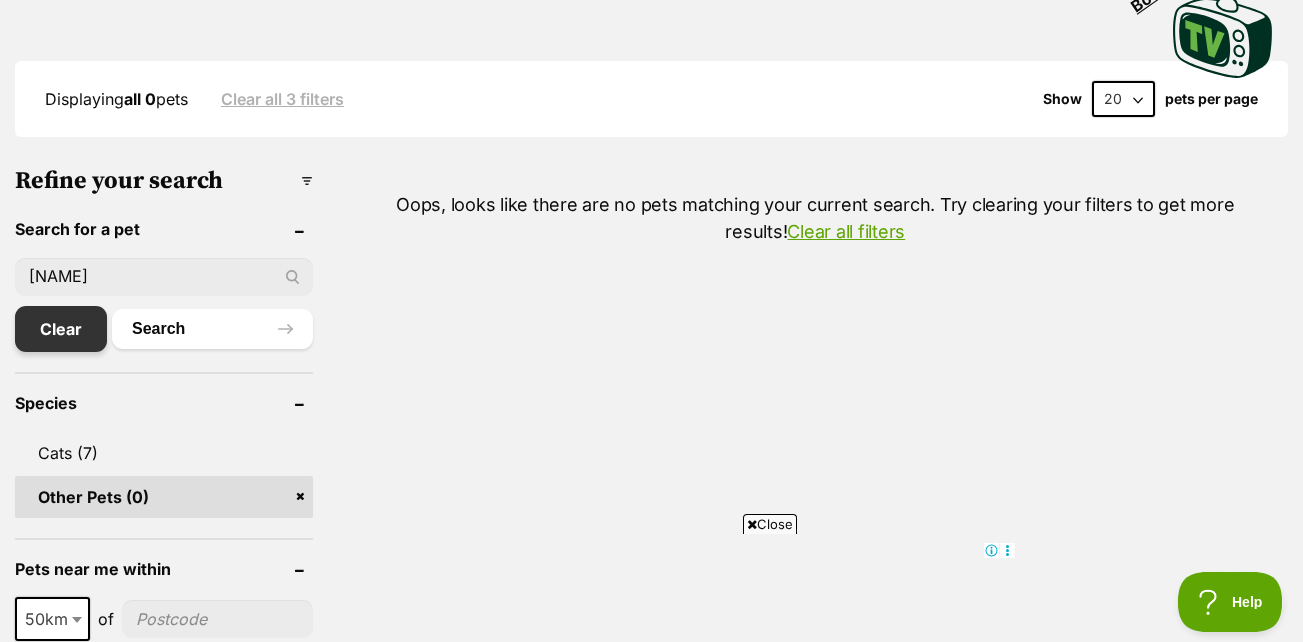 click on "Clear" at bounding box center (61, 329) 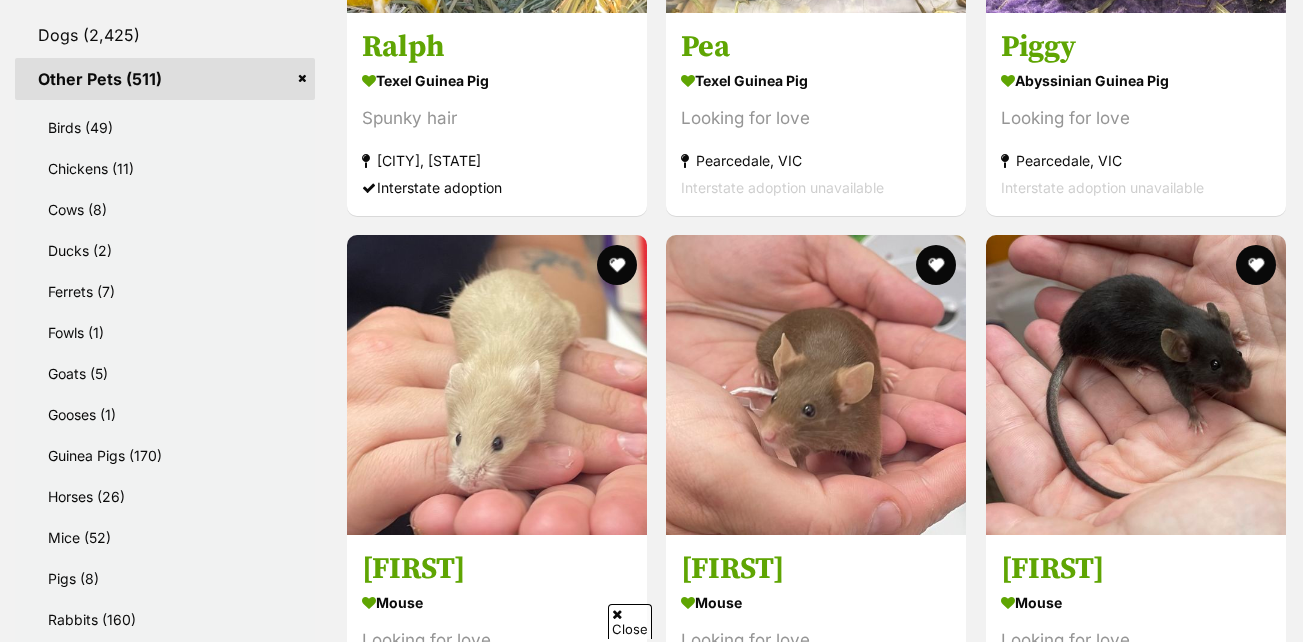 scroll, scrollTop: 988, scrollLeft: 0, axis: vertical 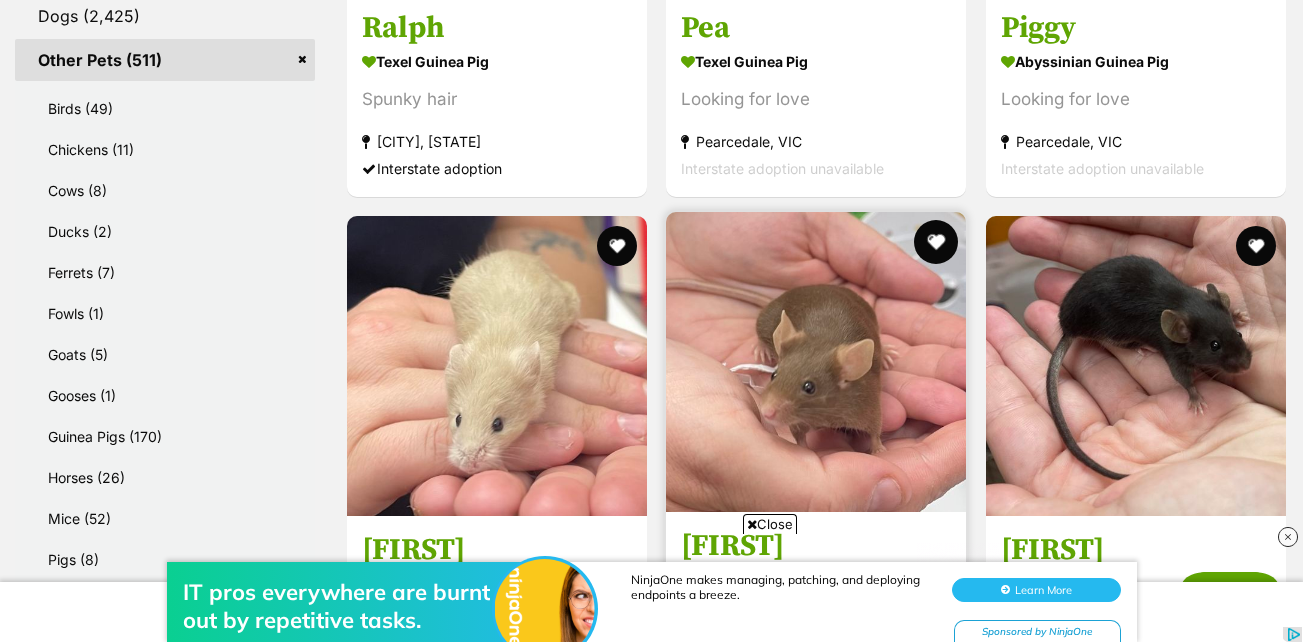 click at bounding box center [937, 242] 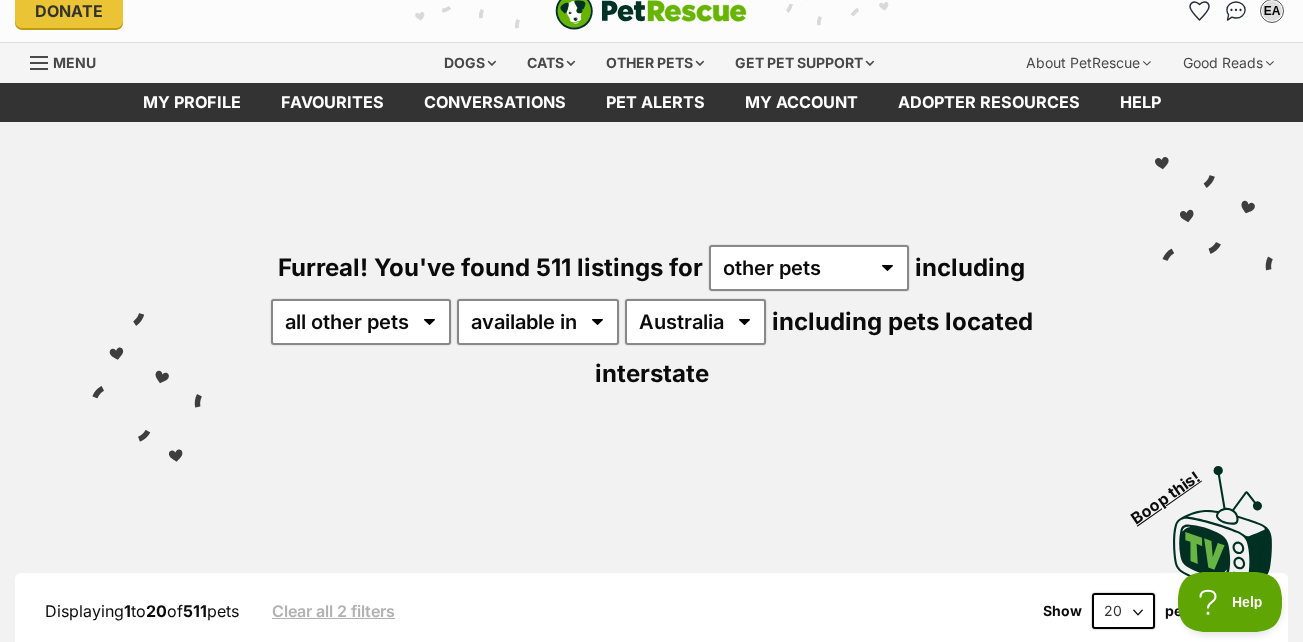 scroll, scrollTop: 0, scrollLeft: 0, axis: both 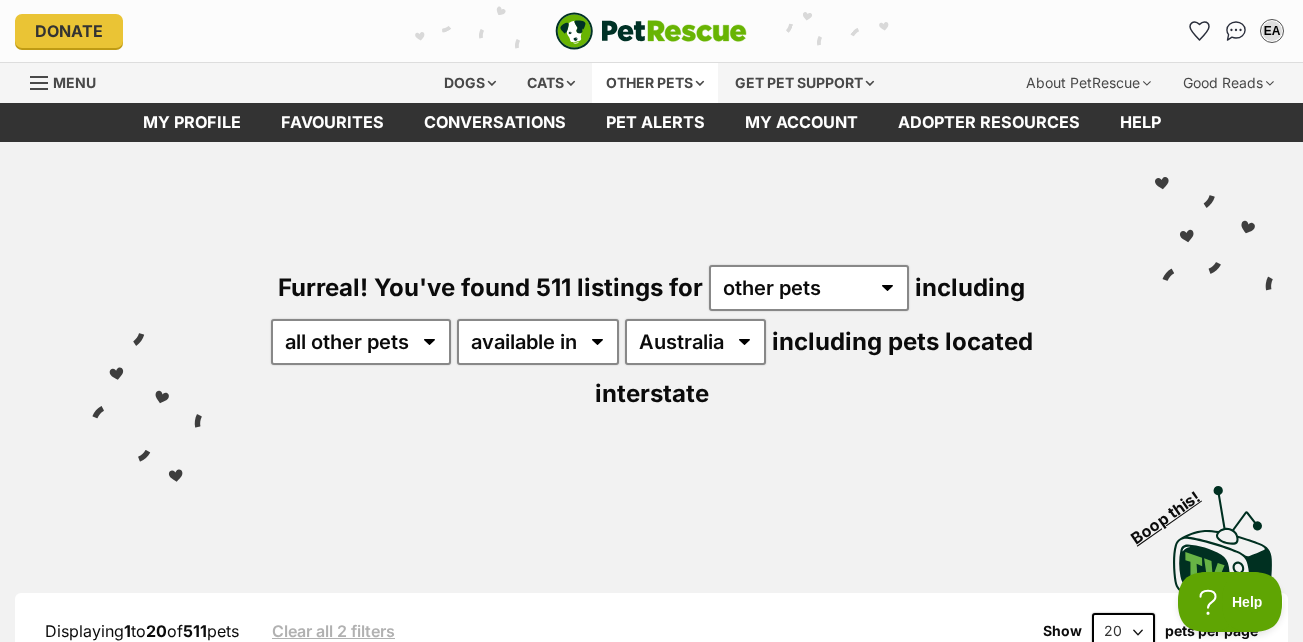 click on "Other pets" at bounding box center [655, 83] 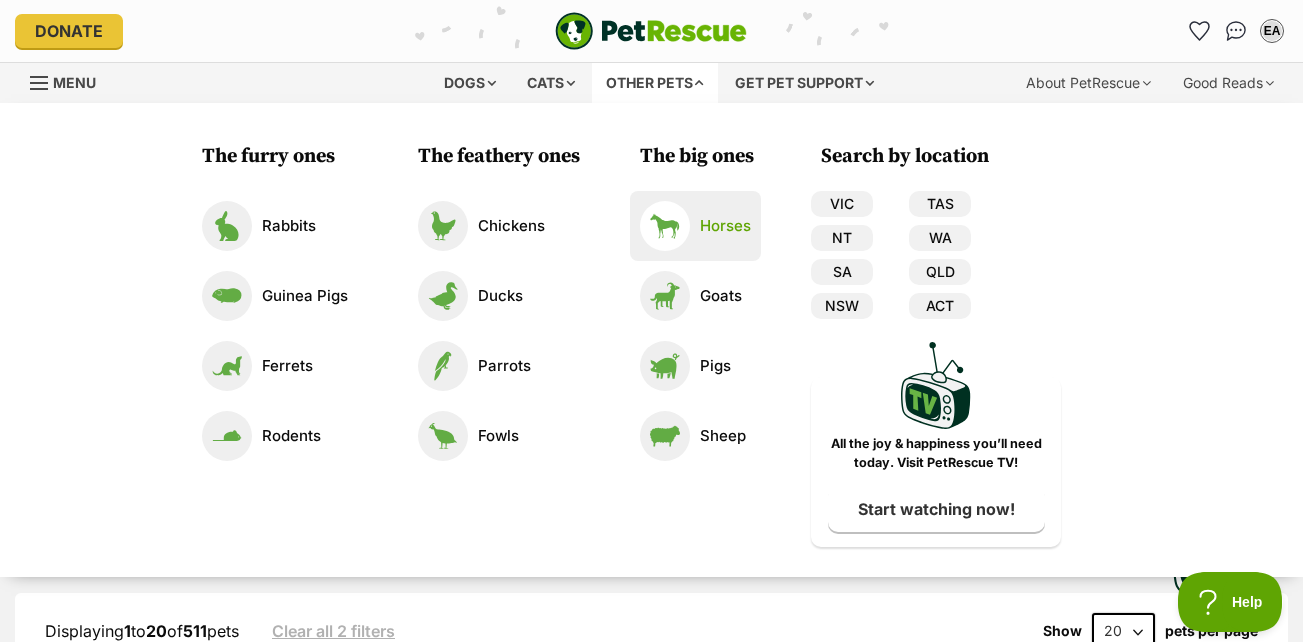click at bounding box center (665, 226) 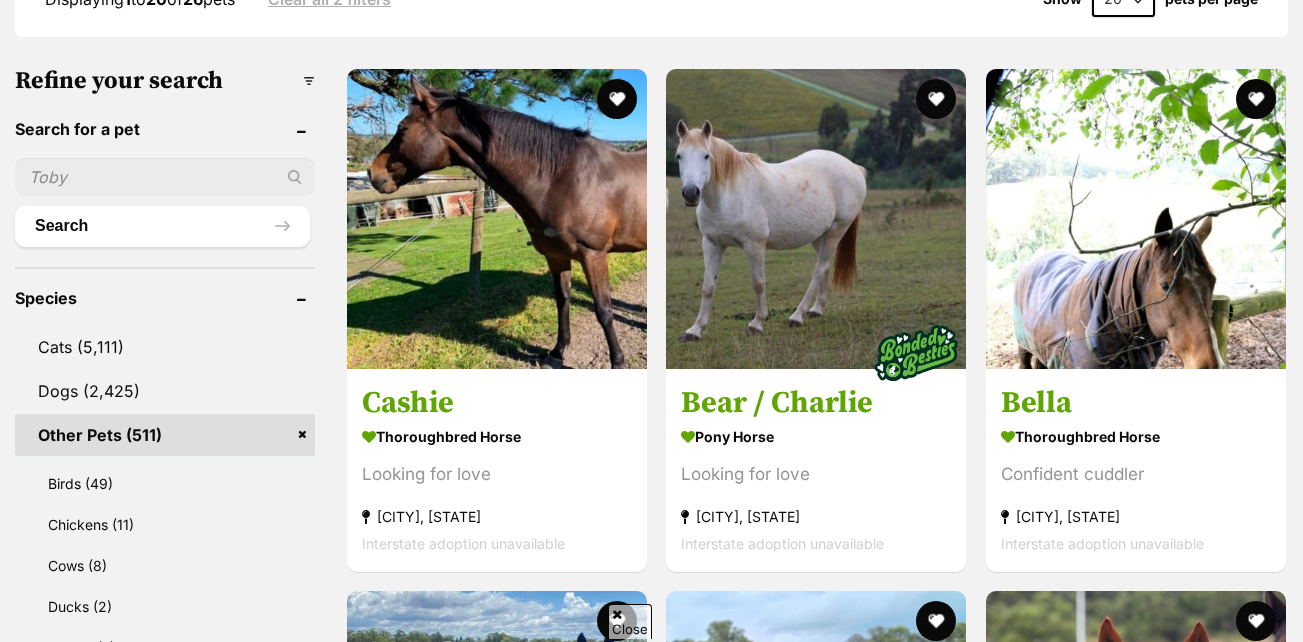 scroll, scrollTop: 0, scrollLeft: 0, axis: both 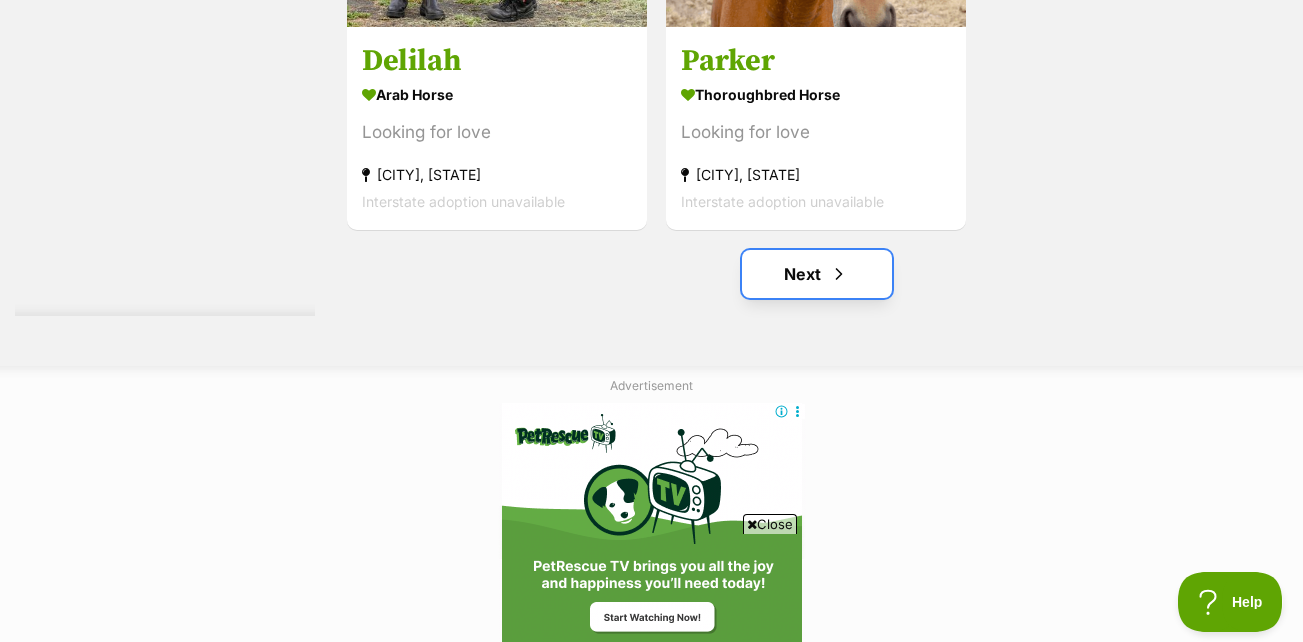 click on "Next" at bounding box center [817, 274] 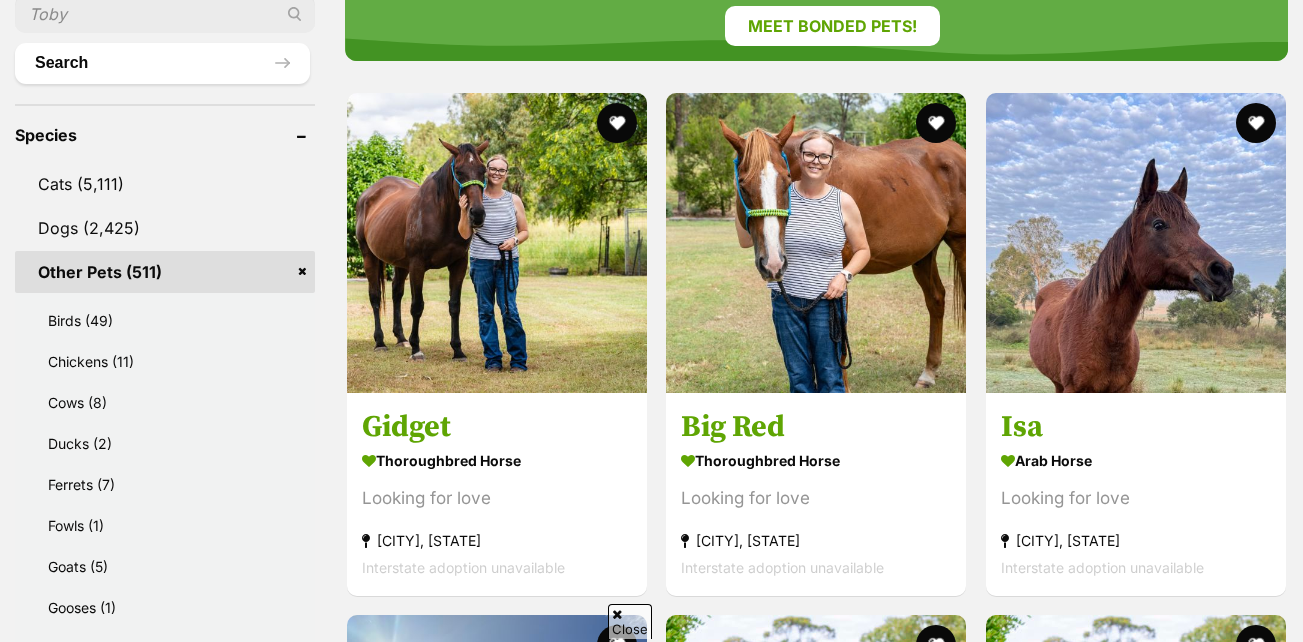scroll, scrollTop: 795, scrollLeft: 0, axis: vertical 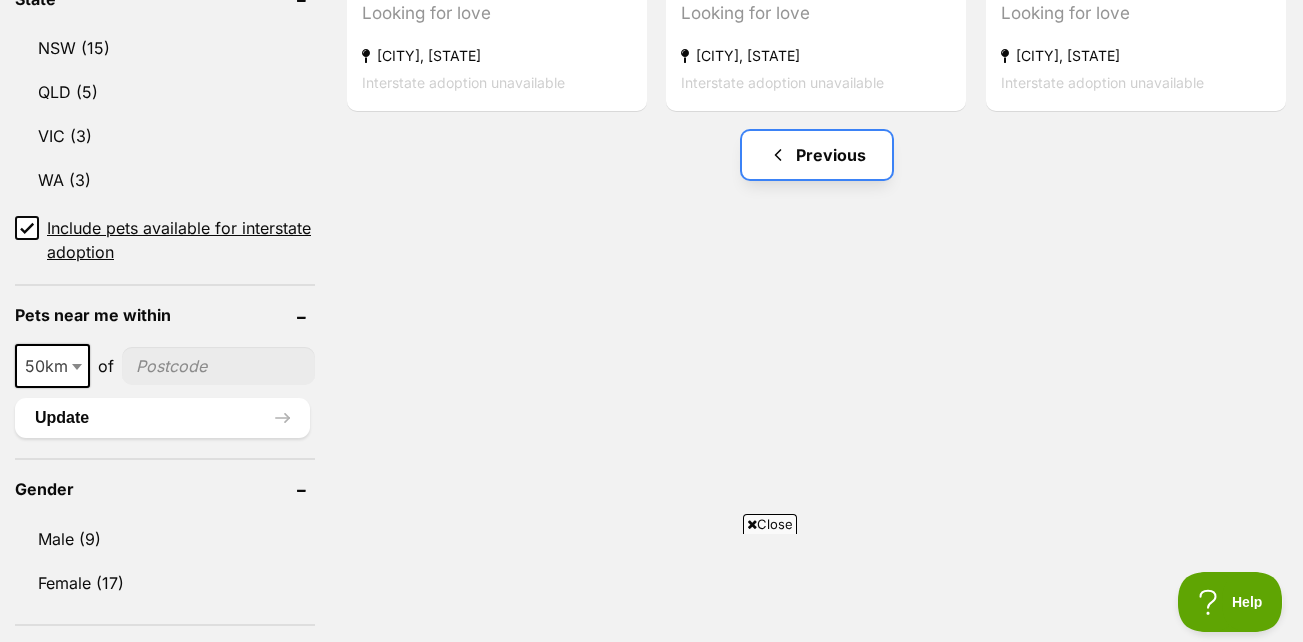 click at bounding box center (778, 155) 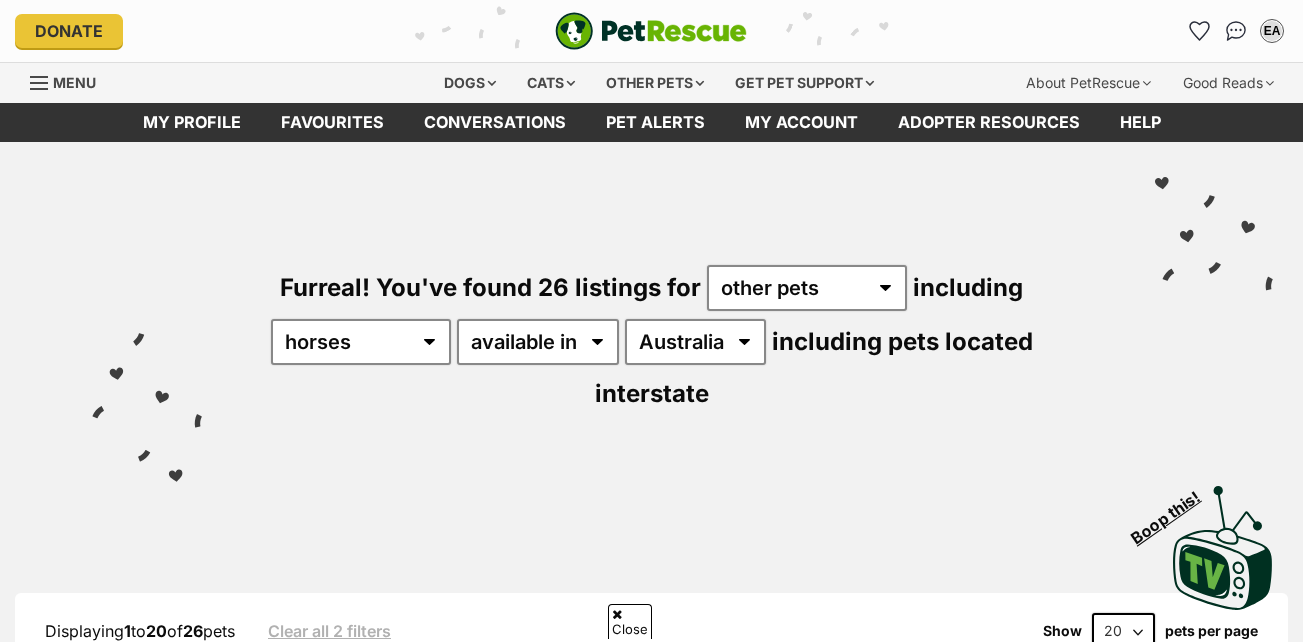 scroll, scrollTop: 463, scrollLeft: 0, axis: vertical 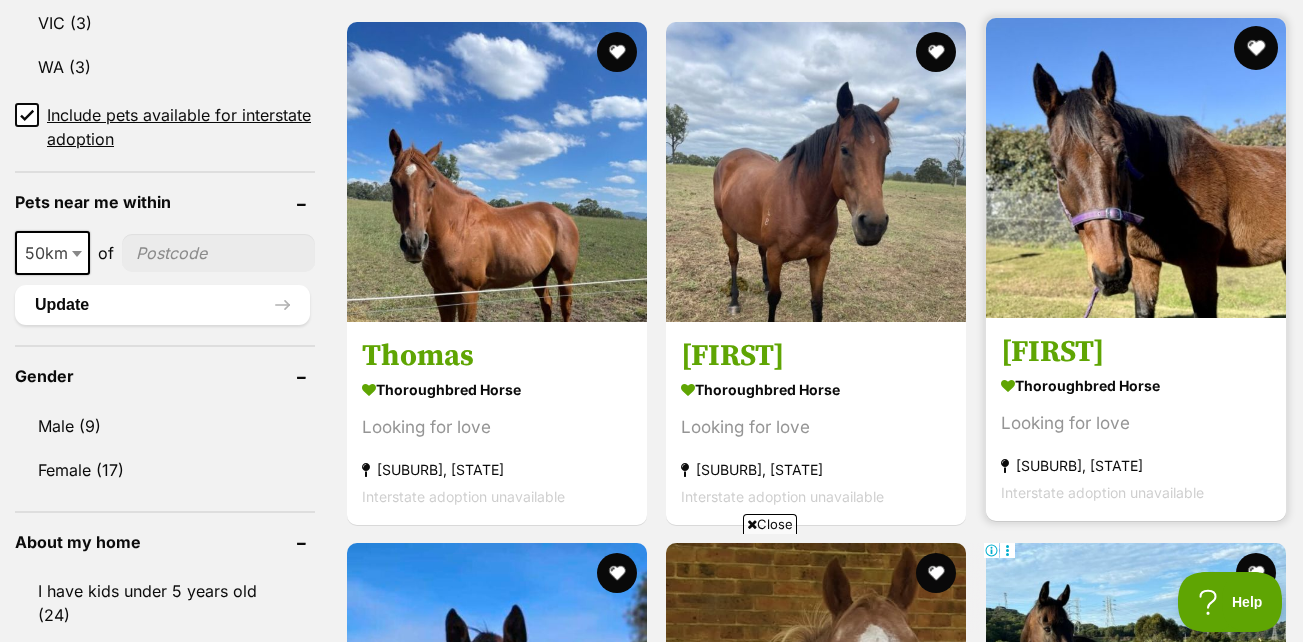 click at bounding box center (1256, 48) 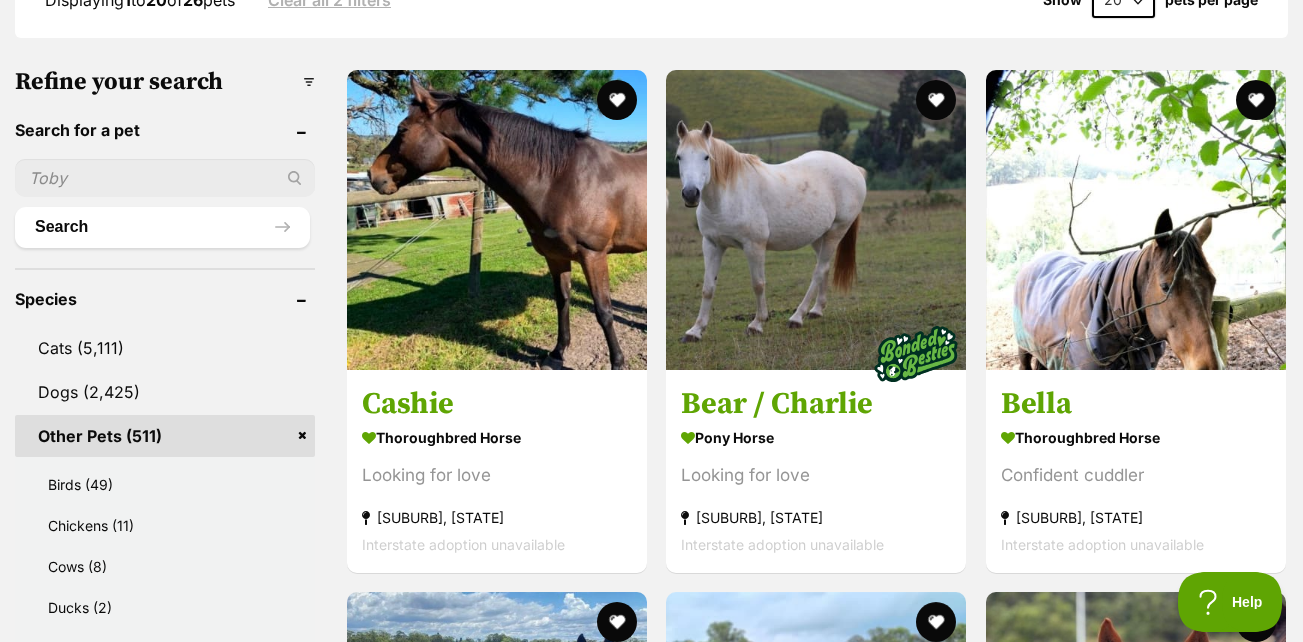 scroll, scrollTop: 0, scrollLeft: 0, axis: both 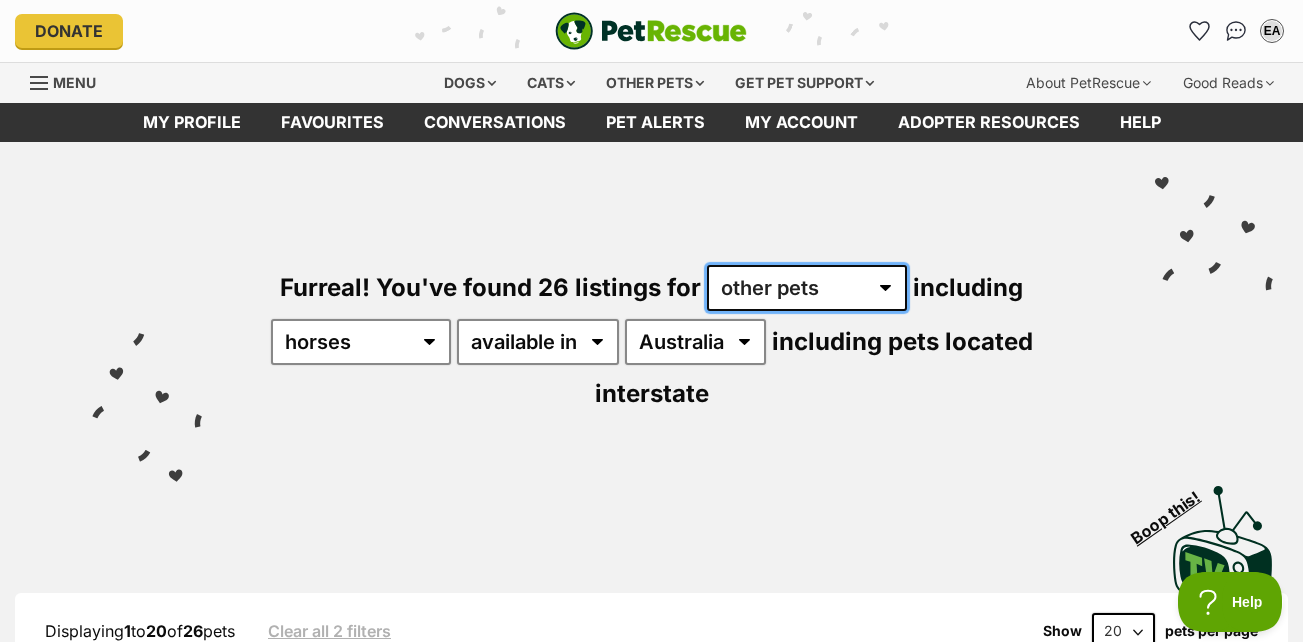 click on "any type of pet
cats
dogs
other pets" at bounding box center (807, 288) 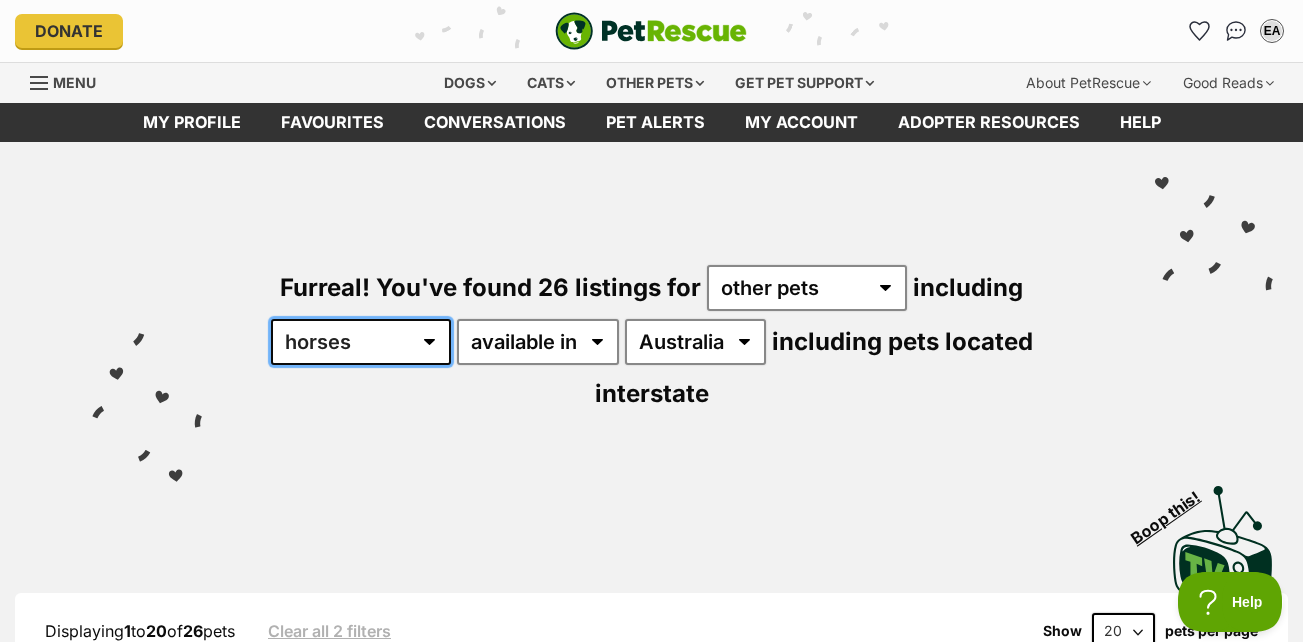 click on "all other pets
Birds
Chickens
Cows
Ducks
Ferrets
Fowls
Goats
Gooses
Guinea Pigs
Horses
Mice
Pigs
Rabbits
Rats
Reptiles
Sheep" at bounding box center (361, 342) 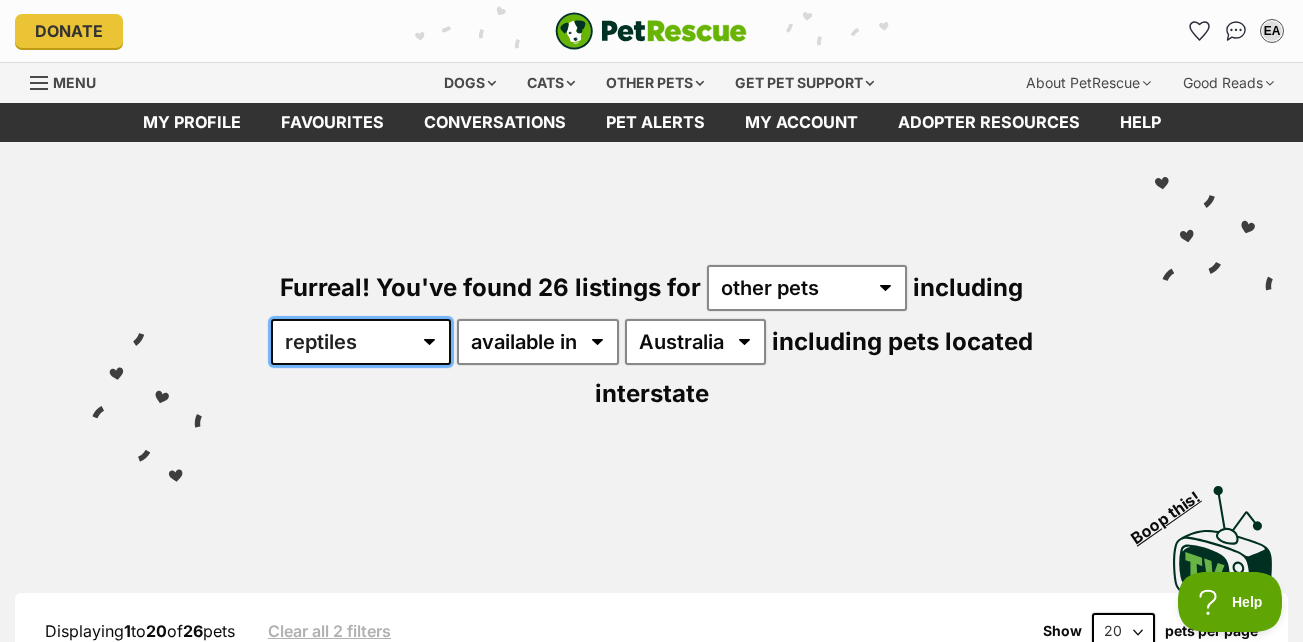 click on "all other pets
Birds
Chickens
Cows
Ducks
Ferrets
Fowls
Goats
Gooses
Guinea Pigs
Horses
Mice
Pigs
Rabbits
Rats
Reptiles
Sheep" at bounding box center [361, 342] 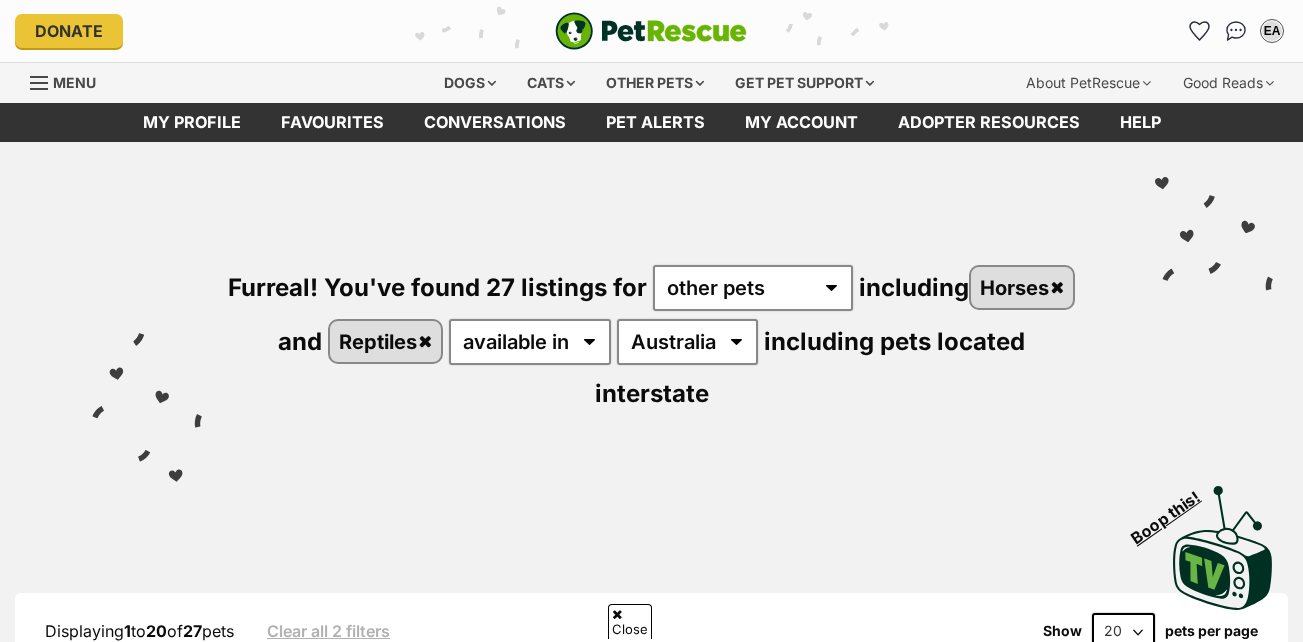 scroll, scrollTop: 215, scrollLeft: 0, axis: vertical 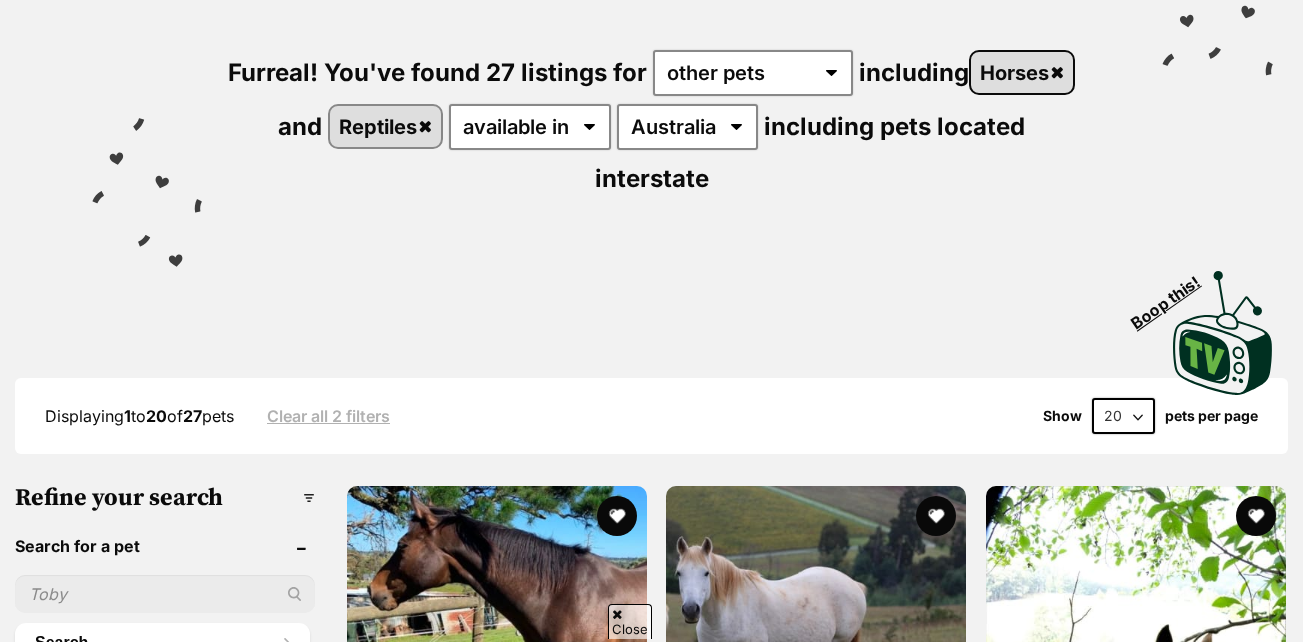 click on "Horses" at bounding box center (1022, 72) 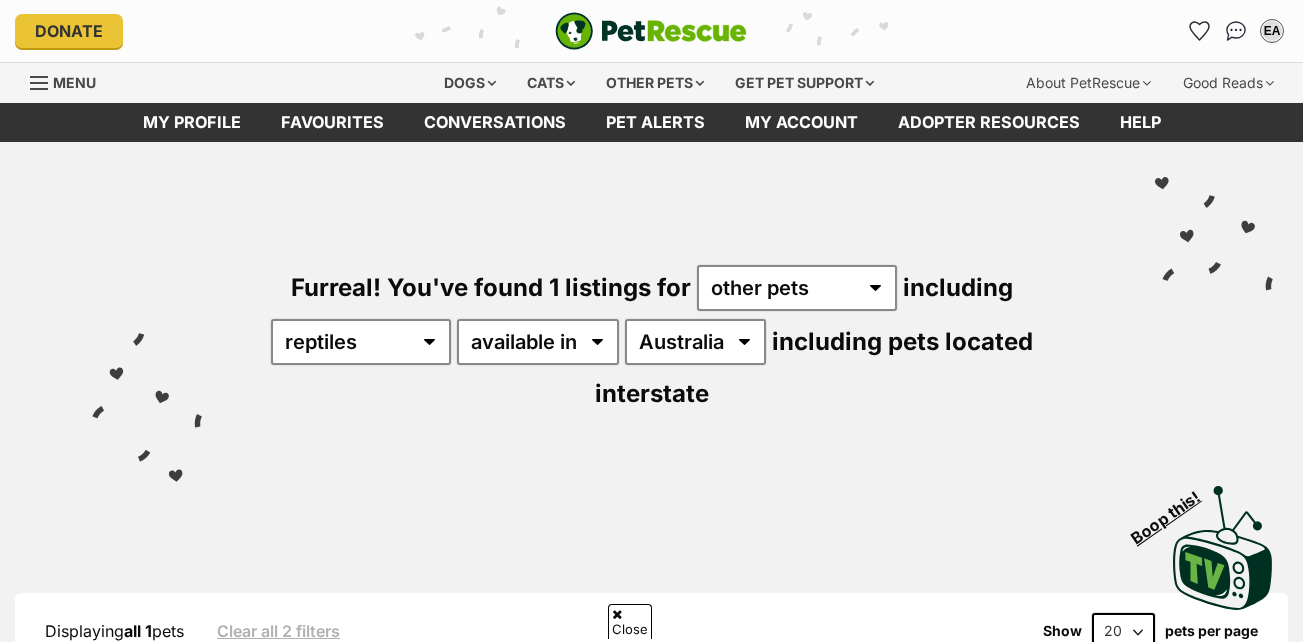 scroll, scrollTop: 503, scrollLeft: 0, axis: vertical 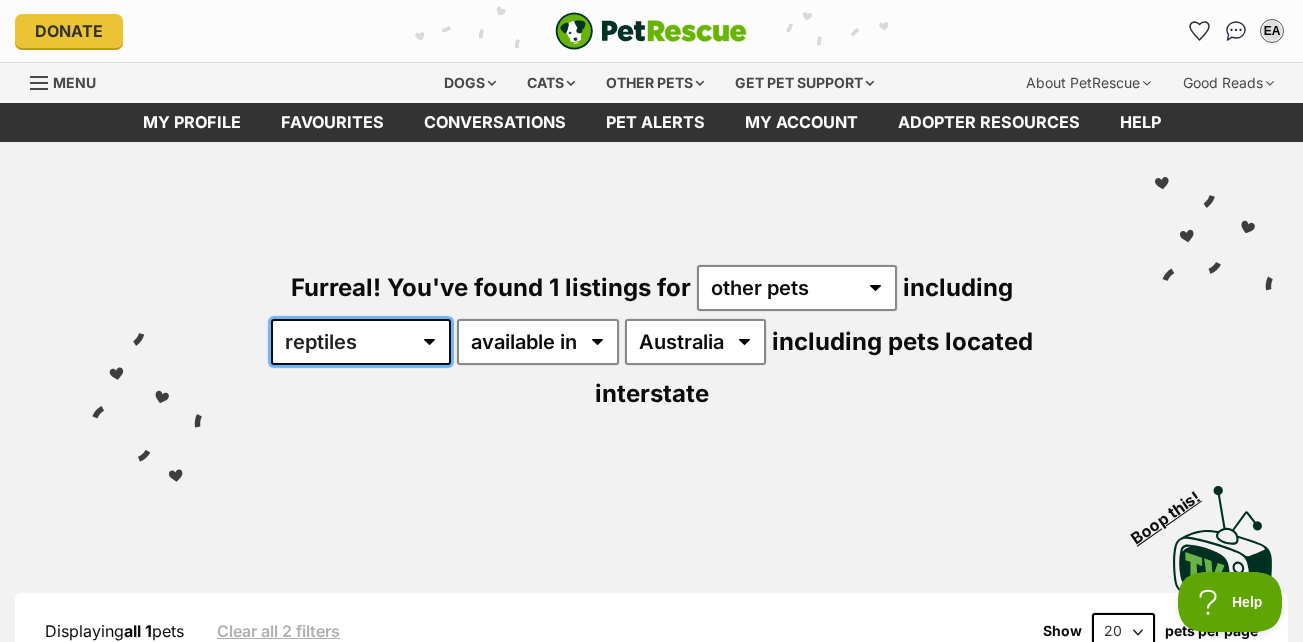 click on "all other pets
Birds
Chickens
Cows
Ducks
Ferrets
Fowls
Goats
Gooses
Guinea Pigs
Horses
Mice
Pigs
Rabbits
Rats
Reptiles
Sheep" at bounding box center [361, 342] 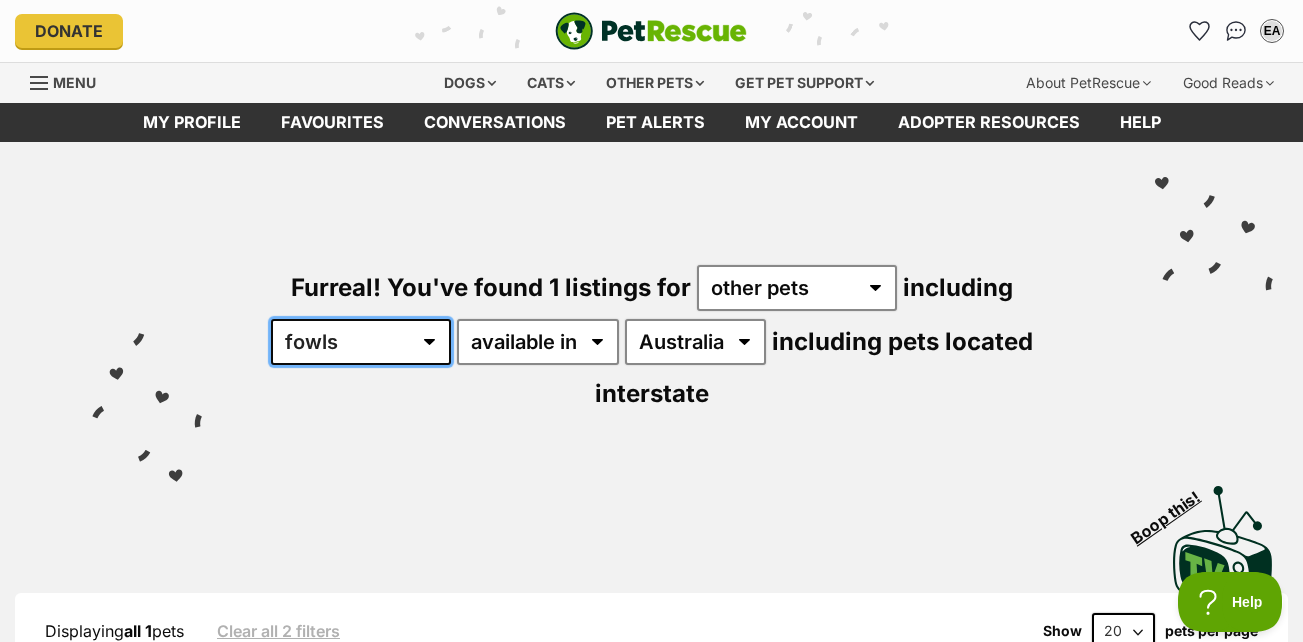 click on "all other pets
Birds
Chickens
Cows
Ducks
Ferrets
Fowls
Goats
Gooses
Guinea Pigs
Horses
Mice
Pigs
Rabbits
Rats
Reptiles
Sheep" at bounding box center [361, 342] 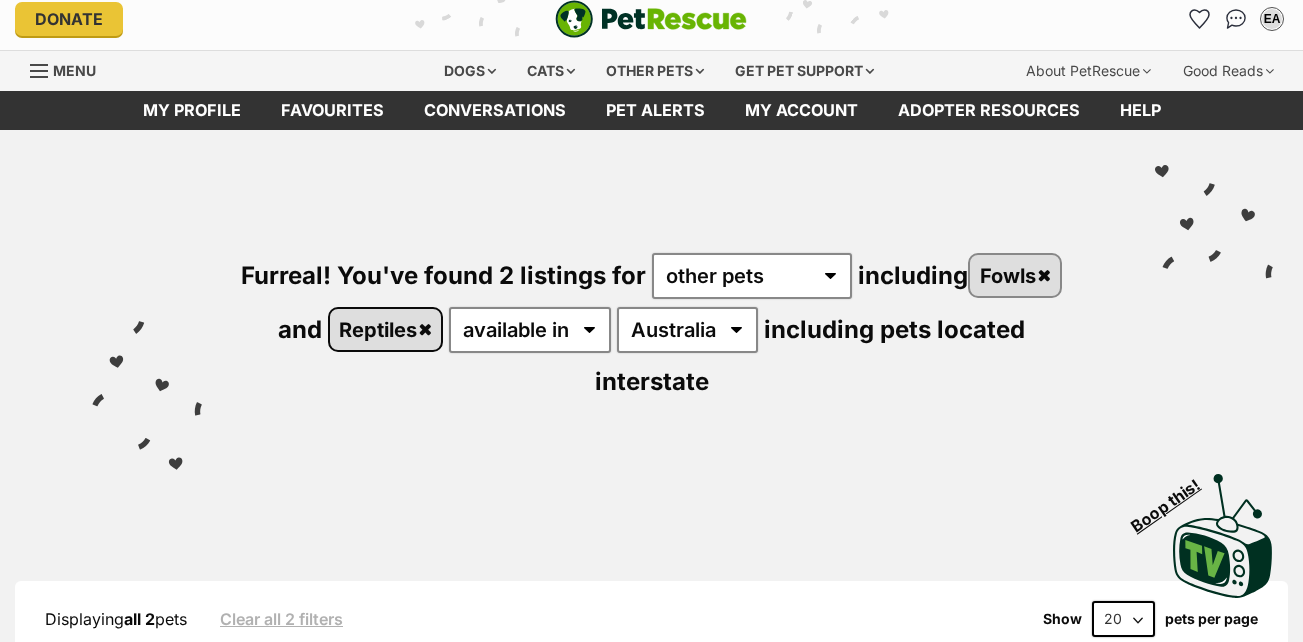 click on "Reptiles" at bounding box center (386, 329) 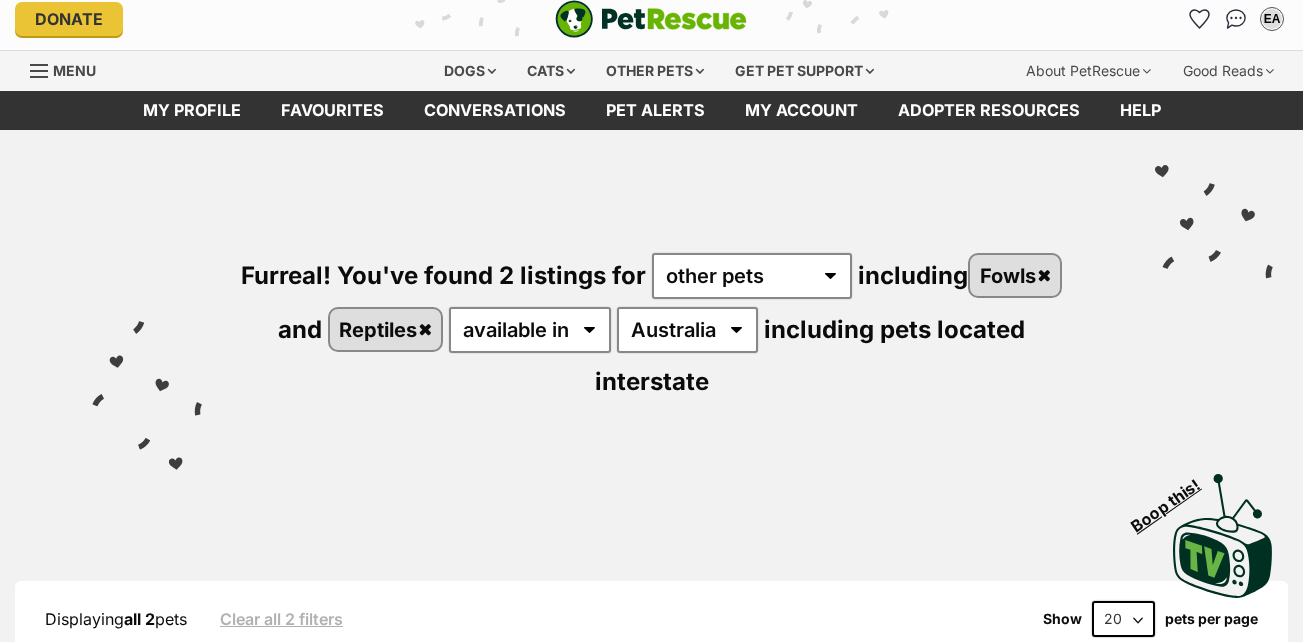 scroll, scrollTop: 12, scrollLeft: 0, axis: vertical 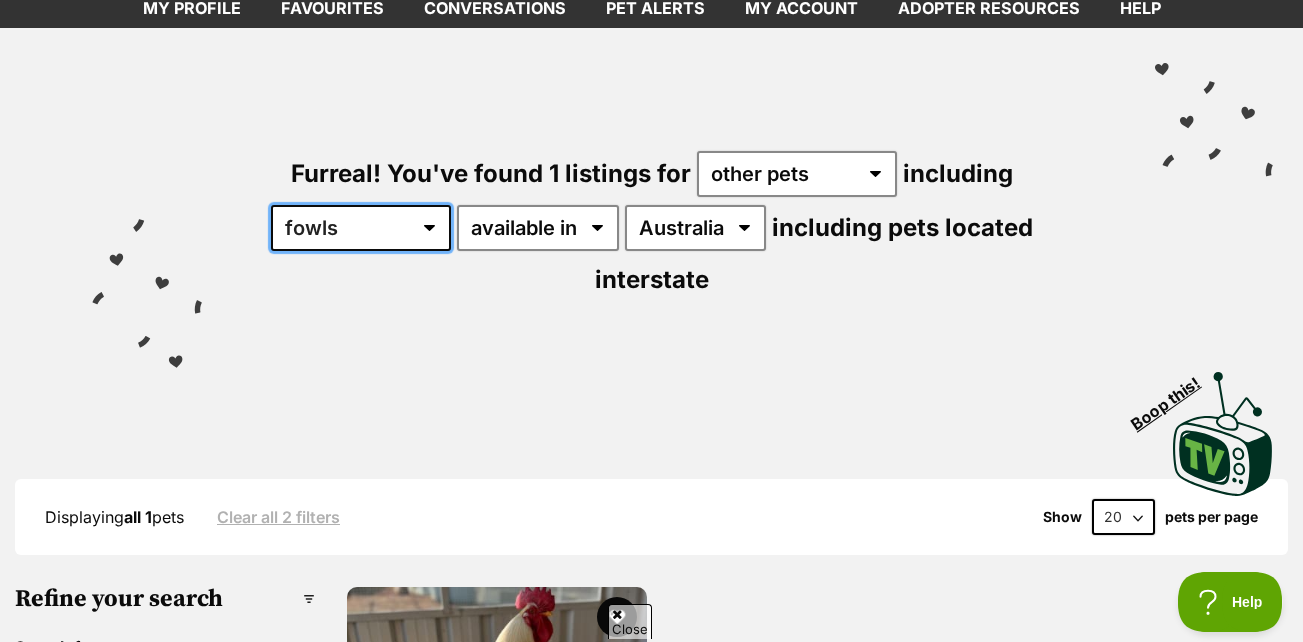 click on "all other pets
Birds
Chickens
Cows
Ducks
Ferrets
Fowls
Goats
Gooses
Guinea Pigs
Horses
Mice
Pigs
Rabbits
Rats
Reptiles
Sheep" at bounding box center (361, 228) 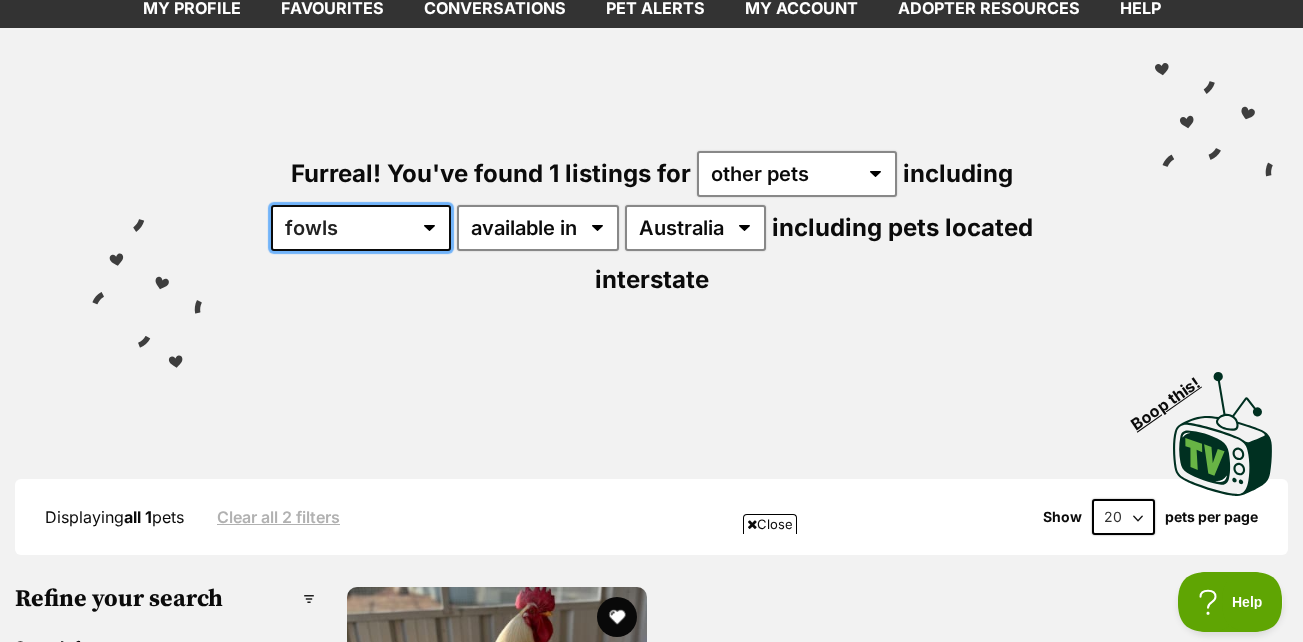 scroll, scrollTop: 0, scrollLeft: 0, axis: both 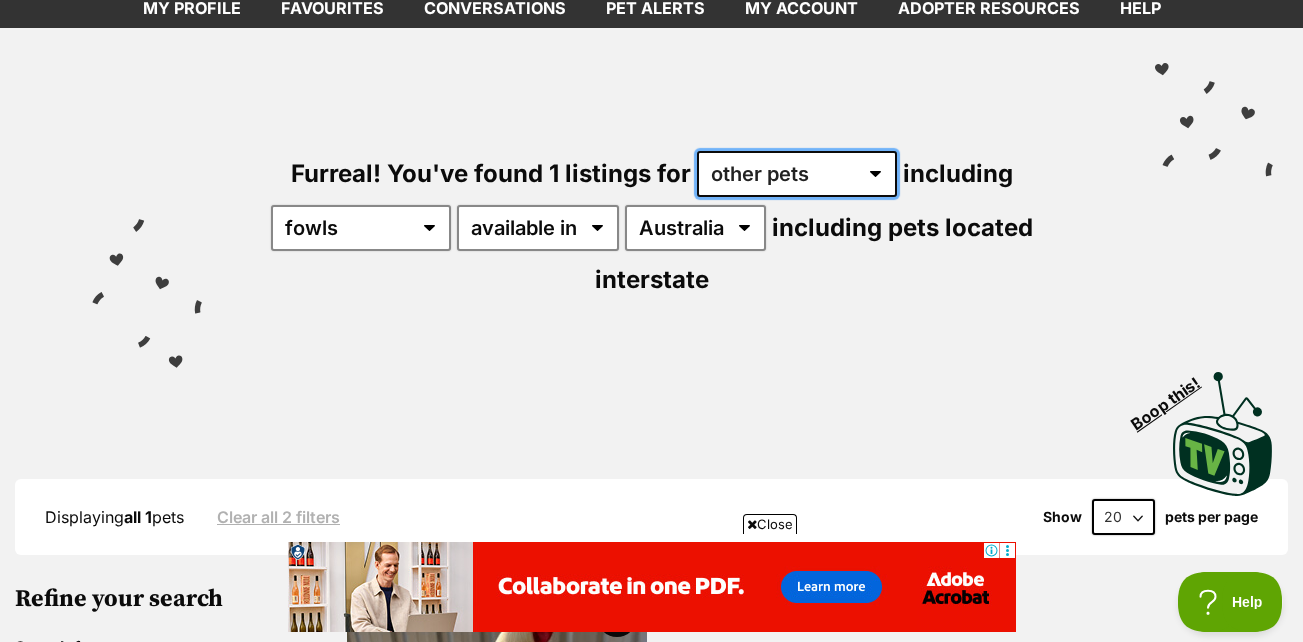 click on "any type of pet
cats
dogs
other pets" at bounding box center (797, 174) 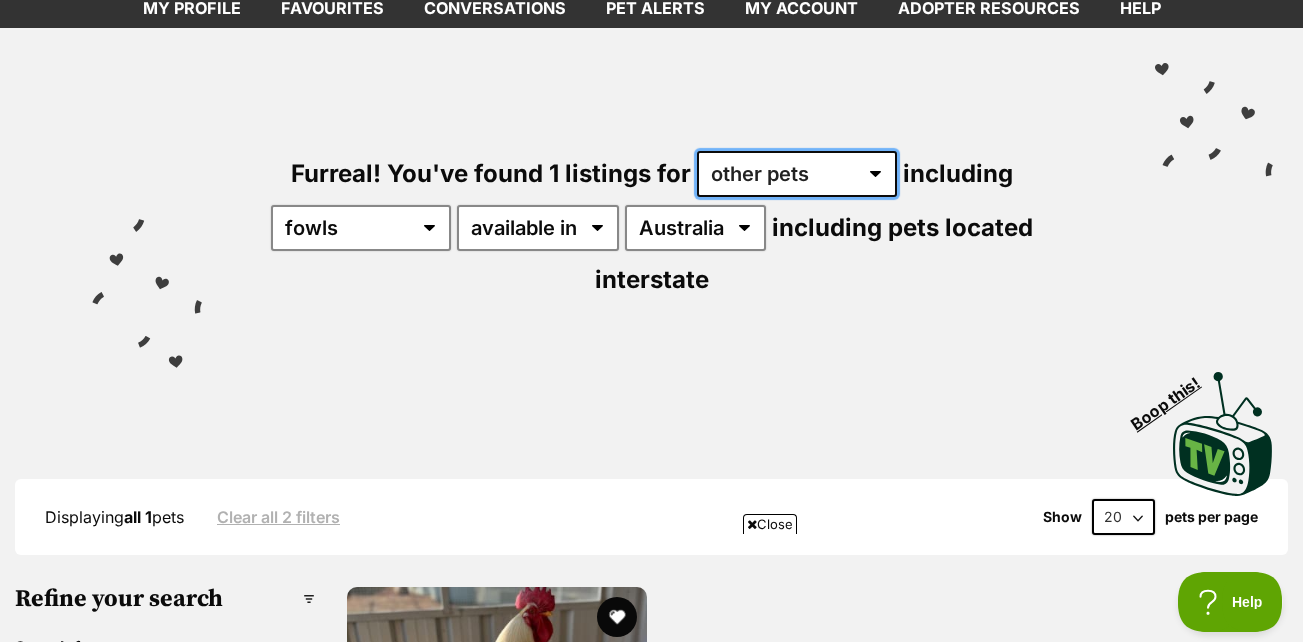 scroll, scrollTop: 0, scrollLeft: 0, axis: both 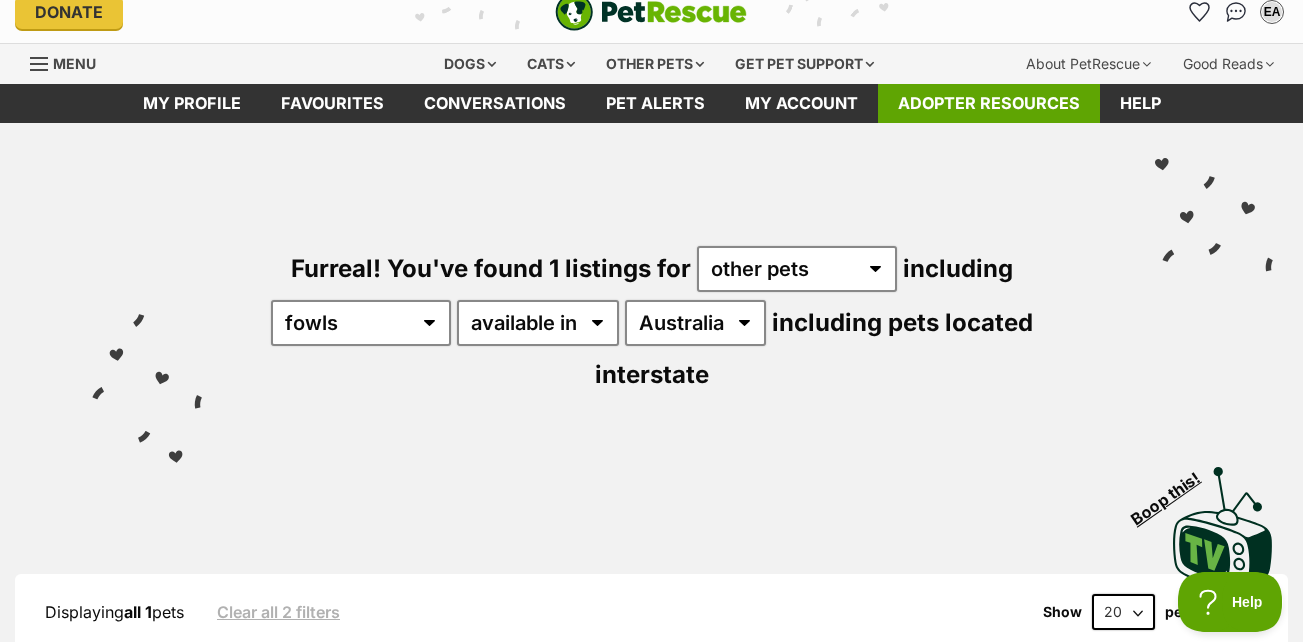click on "Adopter resources" at bounding box center [989, 103] 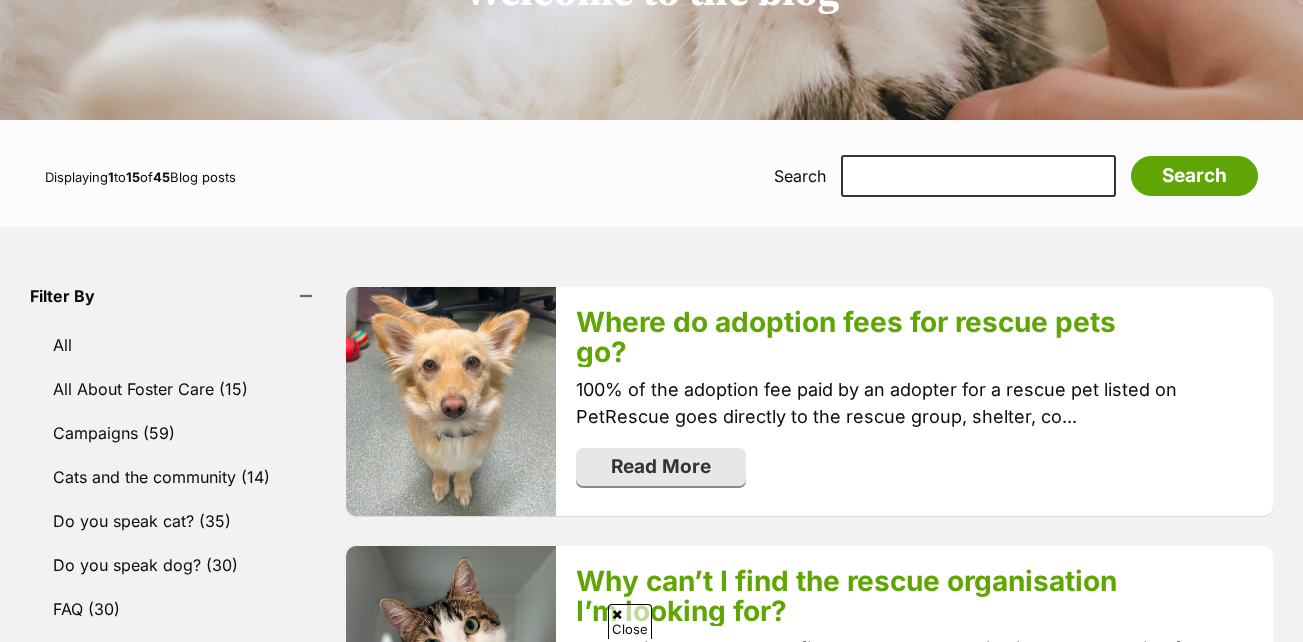 scroll, scrollTop: 303, scrollLeft: 0, axis: vertical 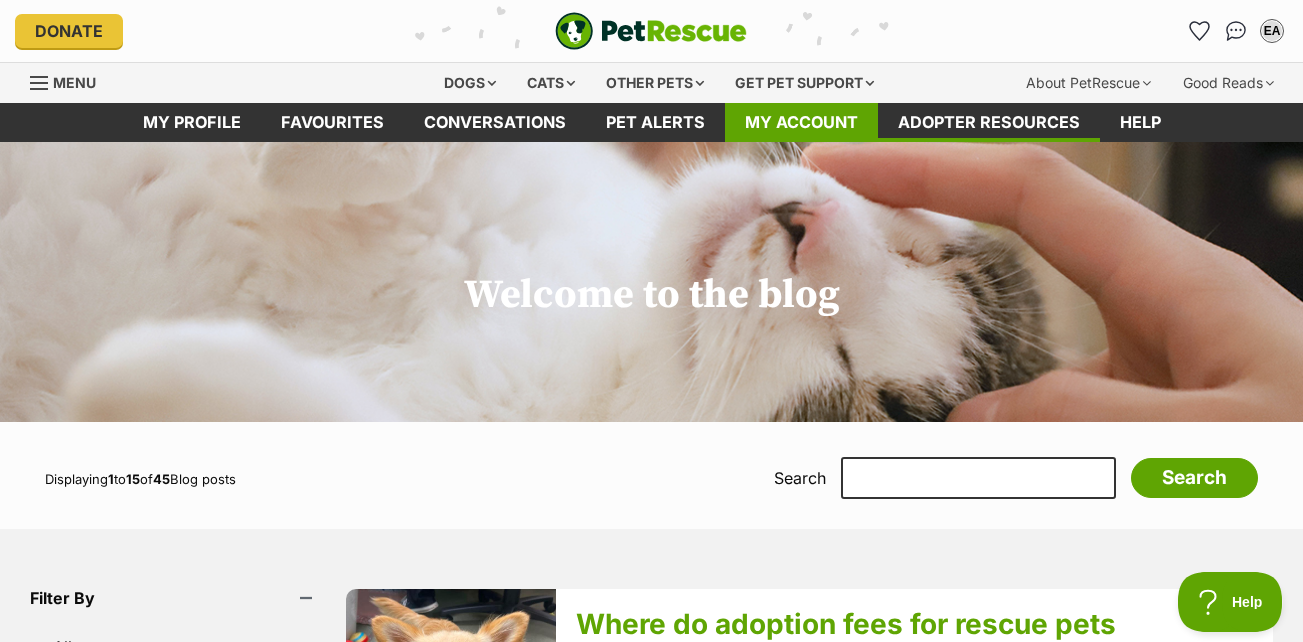 click on "My account" at bounding box center (801, 122) 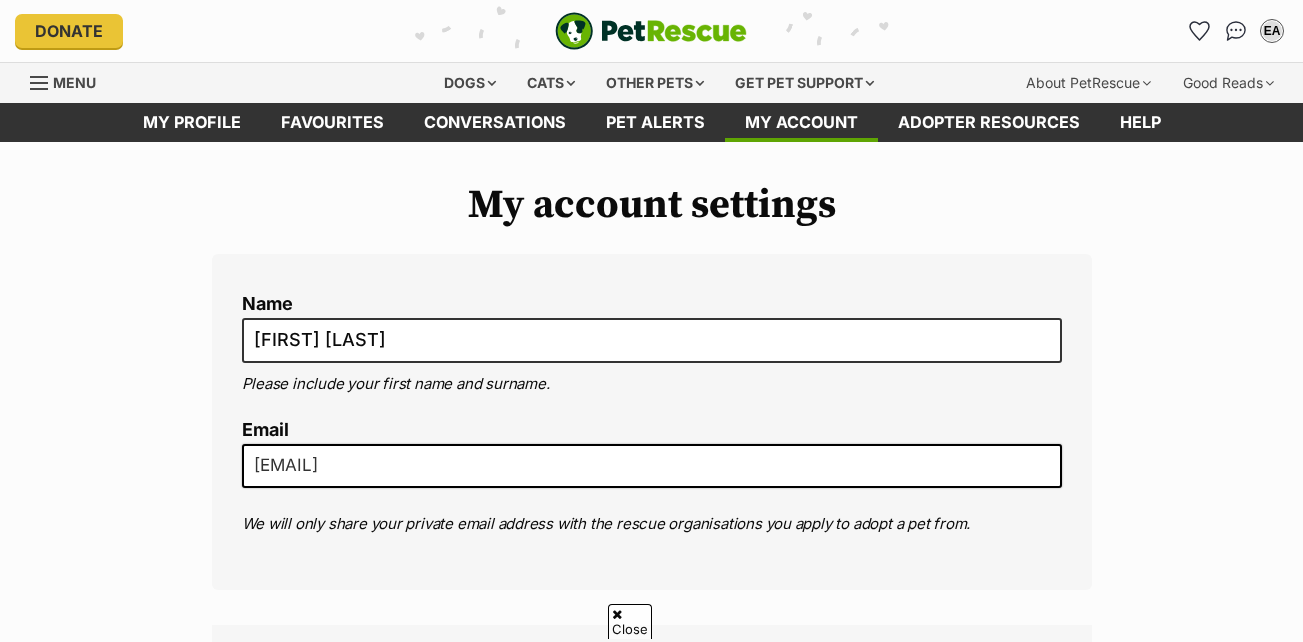 scroll, scrollTop: 344, scrollLeft: 0, axis: vertical 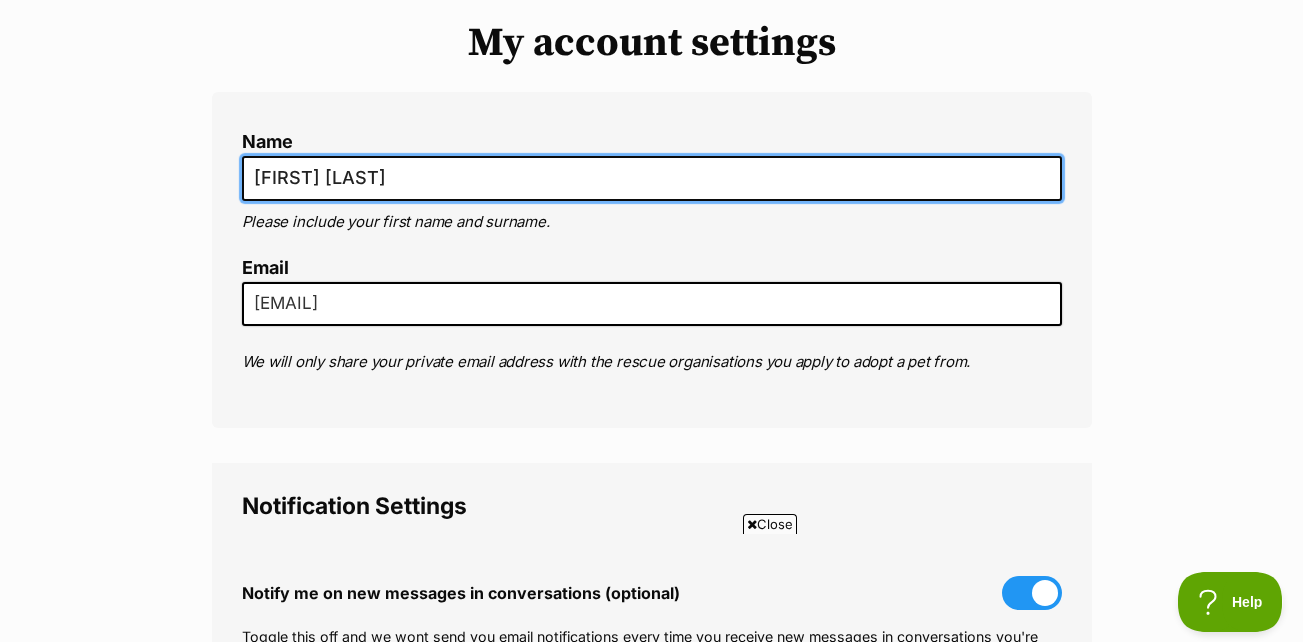drag, startPoint x: 357, startPoint y: 181, endPoint x: 218, endPoint y: 163, distance: 140.16063 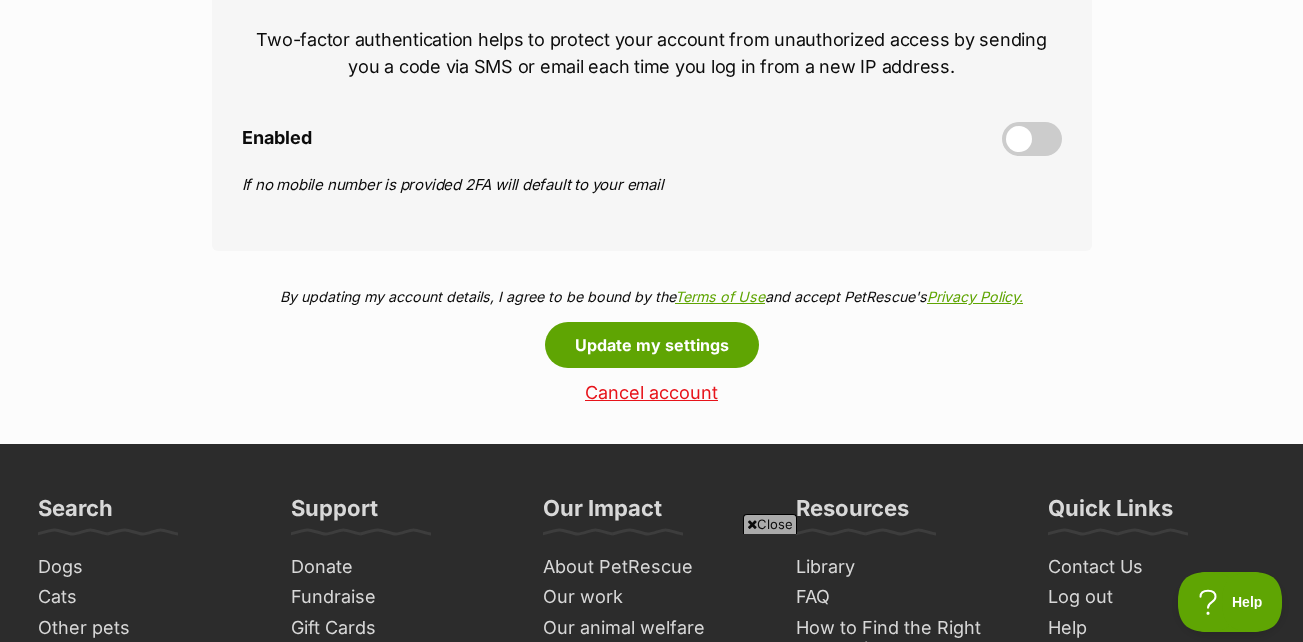 scroll, scrollTop: 960, scrollLeft: 0, axis: vertical 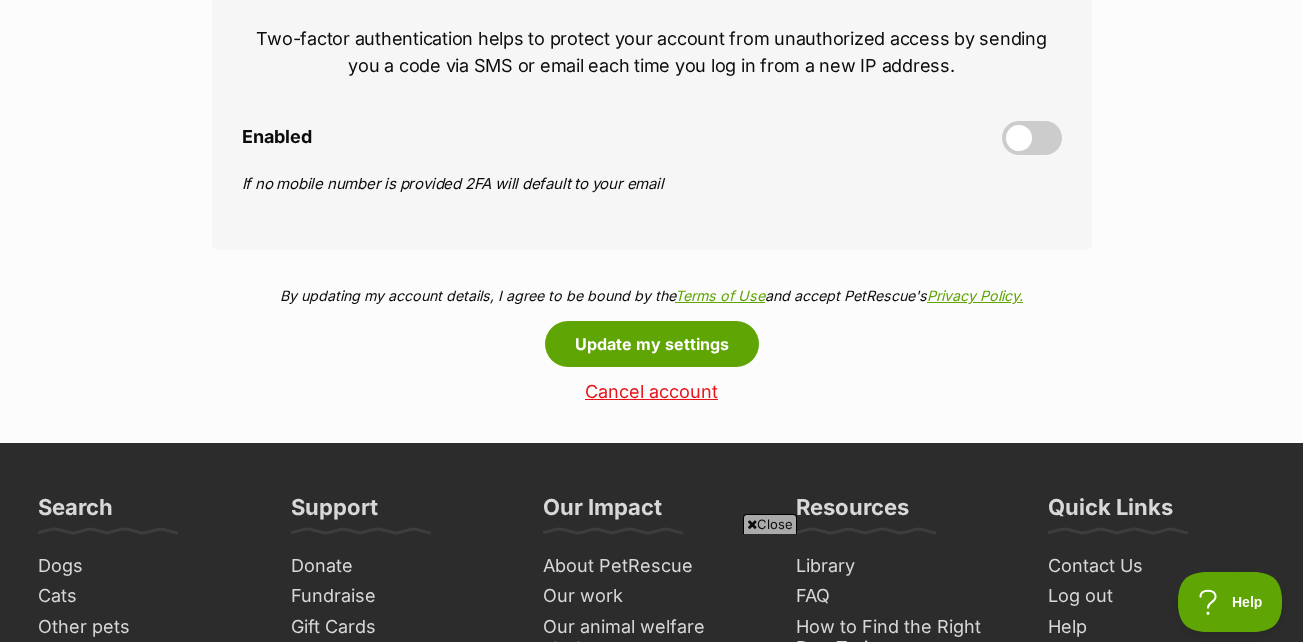 type on "Nini" 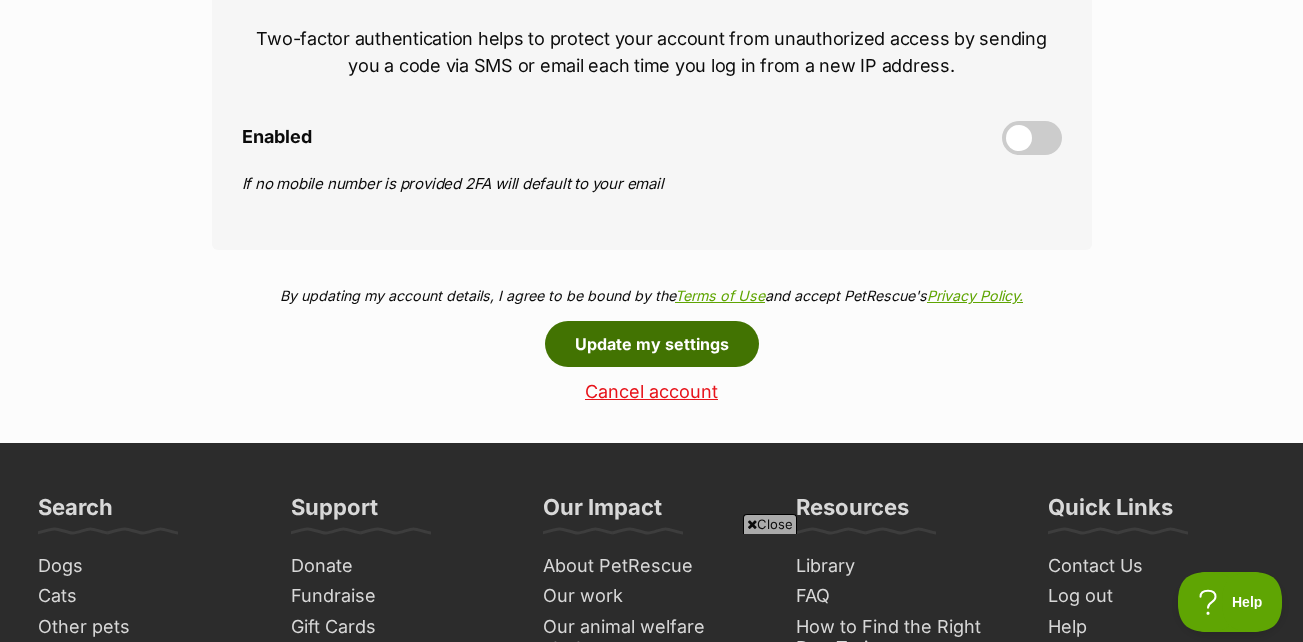 click on "Update my settings" at bounding box center [652, 344] 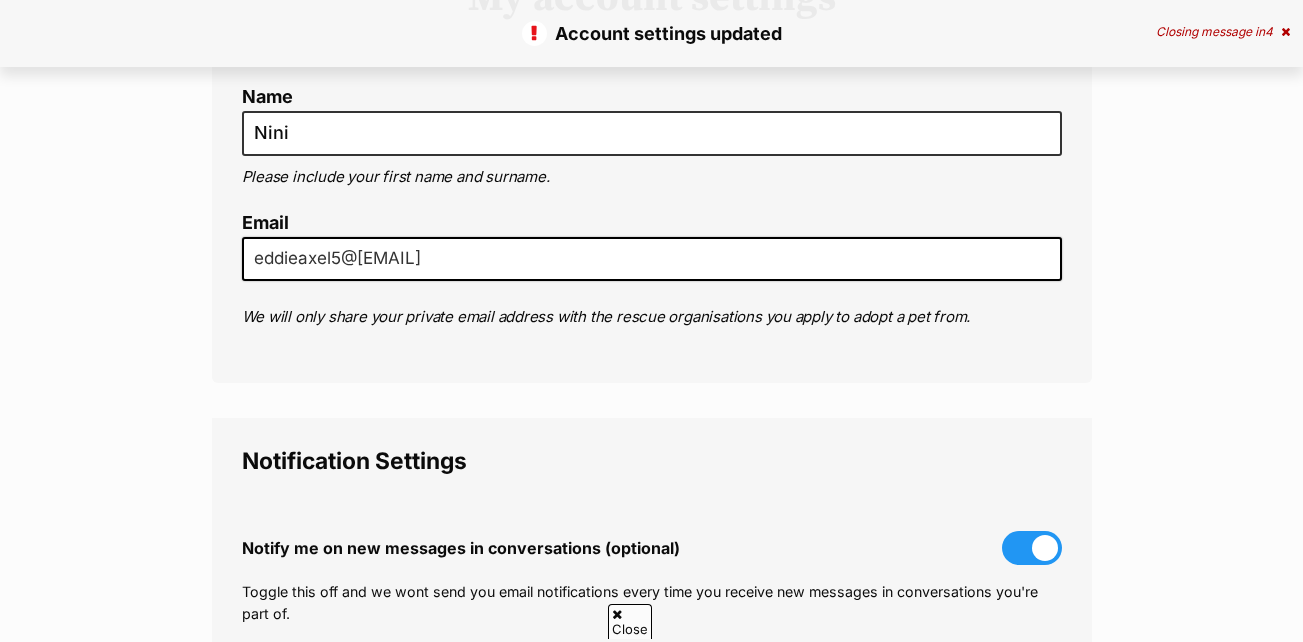 scroll, scrollTop: 282, scrollLeft: 0, axis: vertical 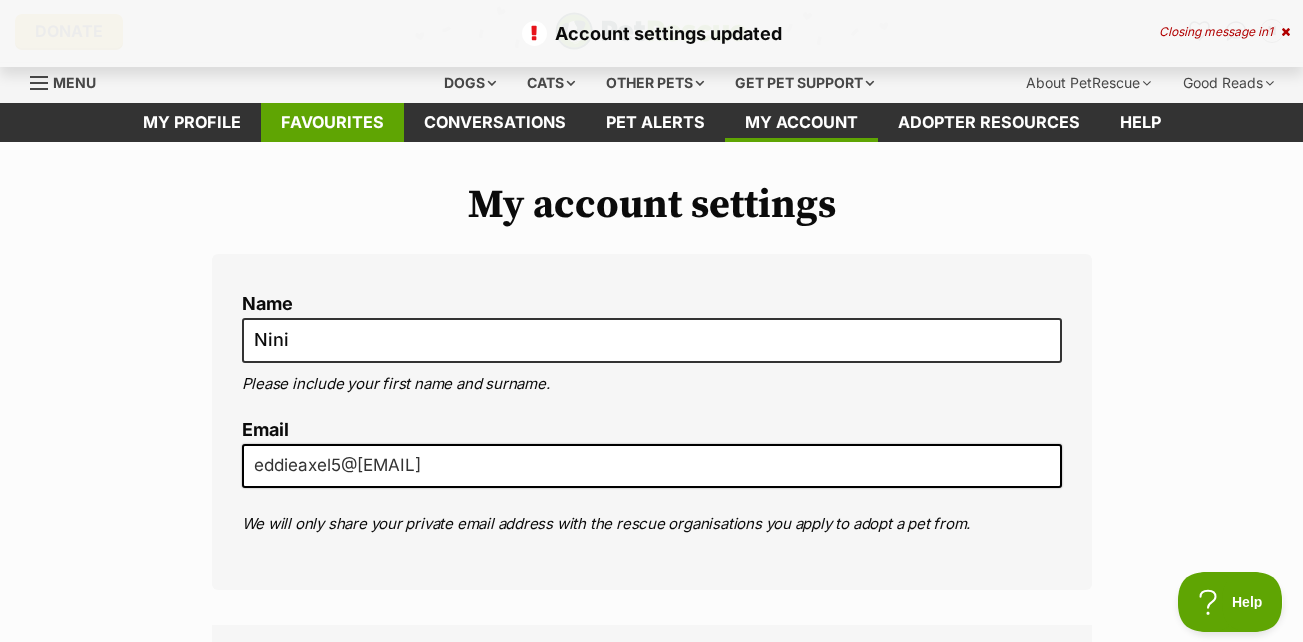 click on "Favourites" at bounding box center [332, 122] 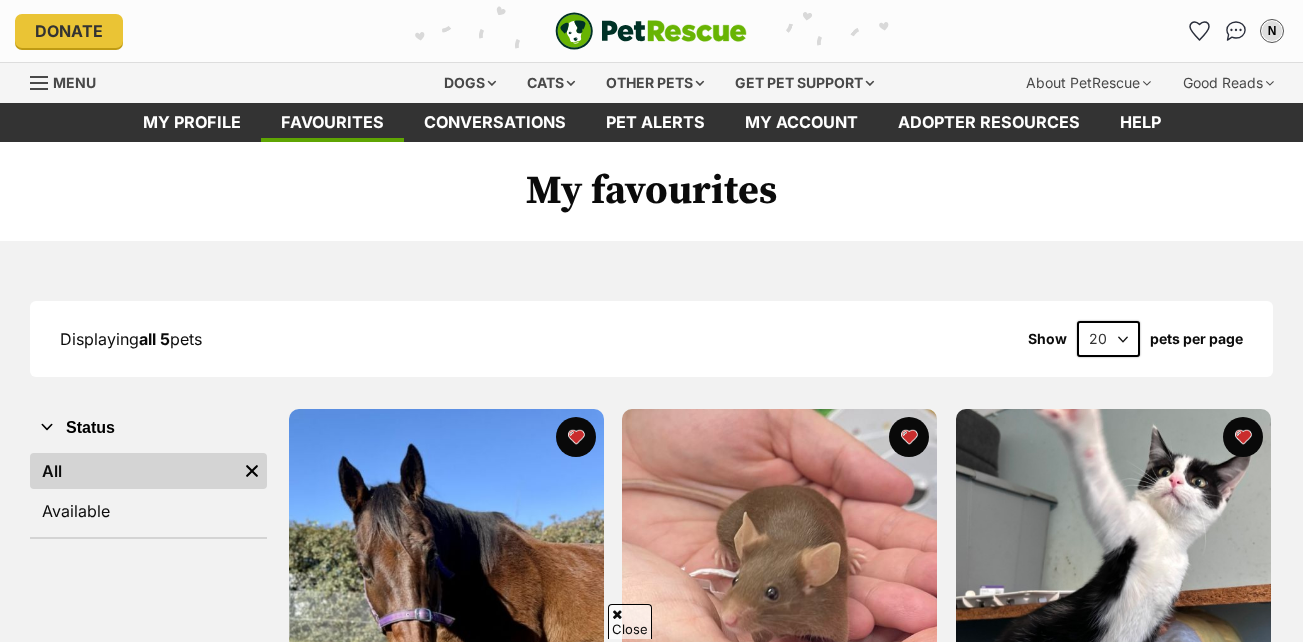 scroll, scrollTop: 645, scrollLeft: 0, axis: vertical 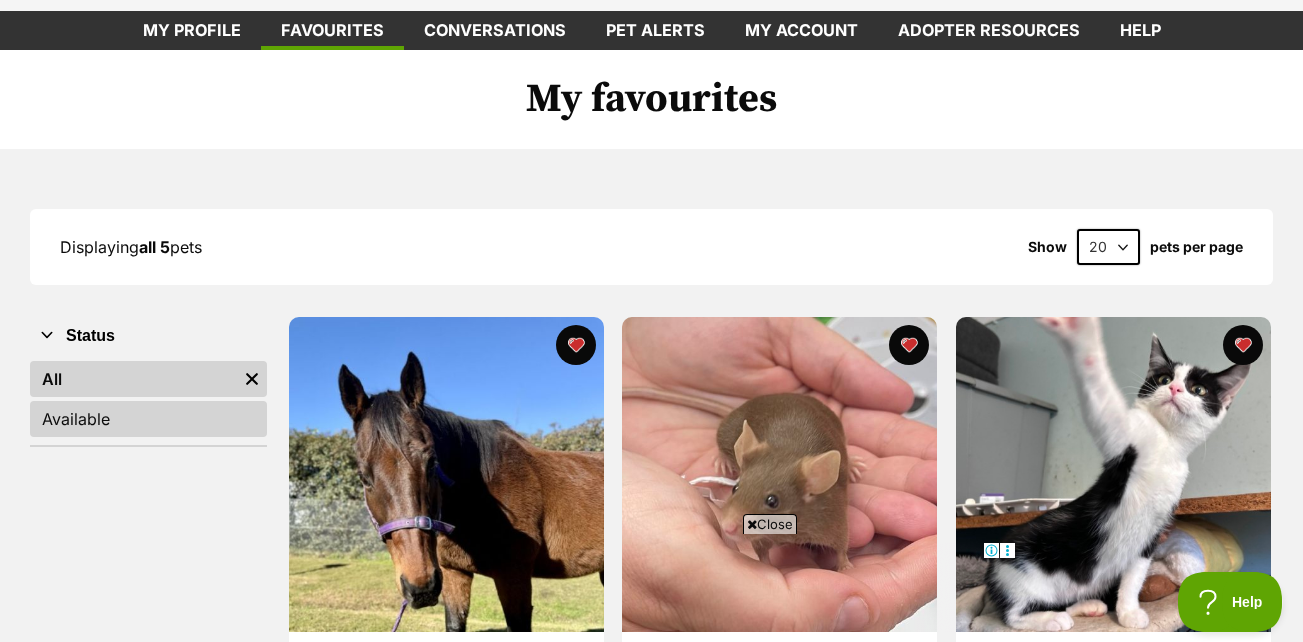 click on "Available" at bounding box center [148, 419] 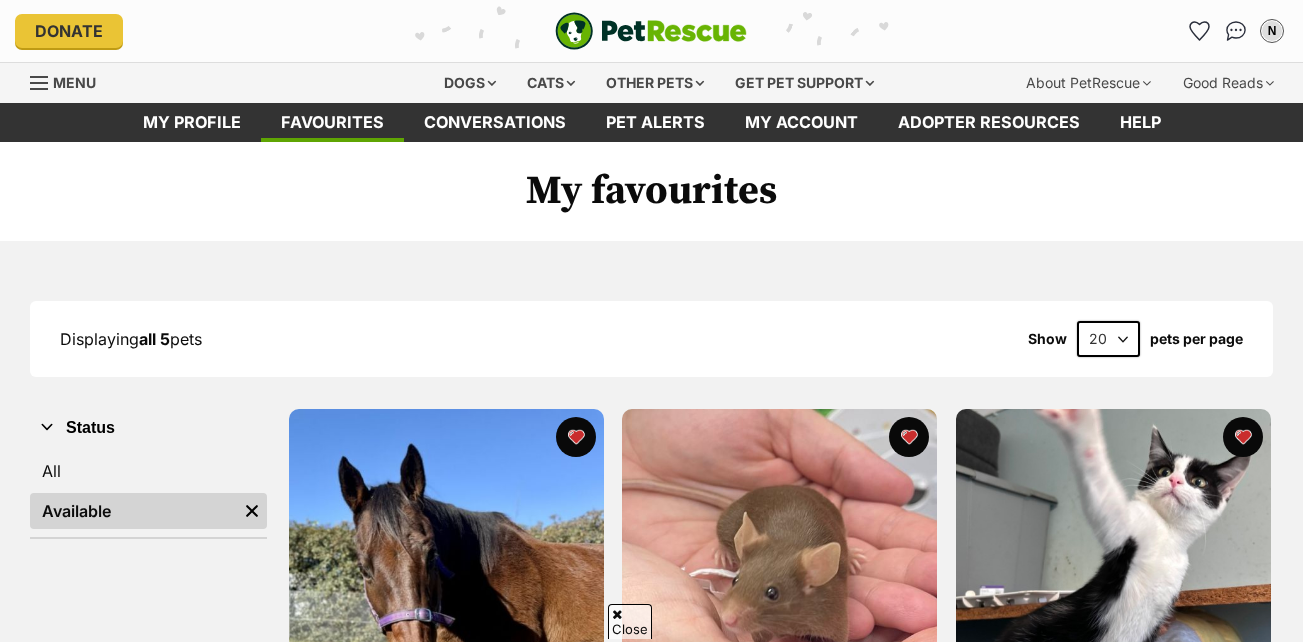 scroll, scrollTop: 316, scrollLeft: 0, axis: vertical 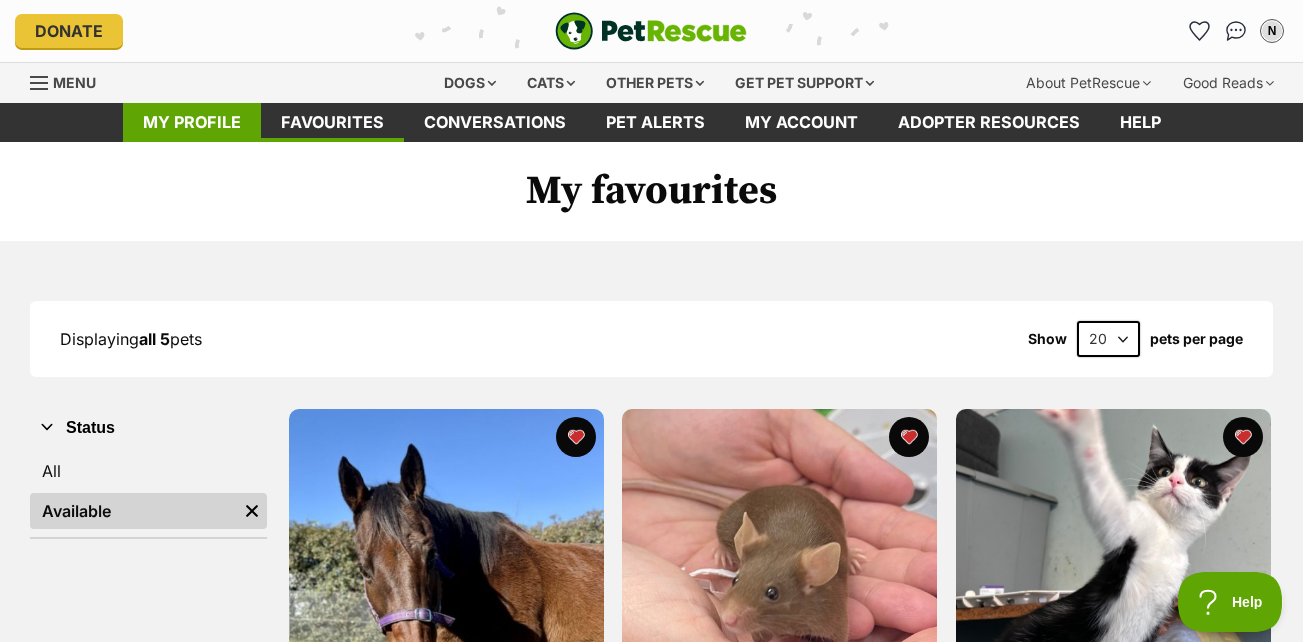 click on "My profile" at bounding box center (192, 122) 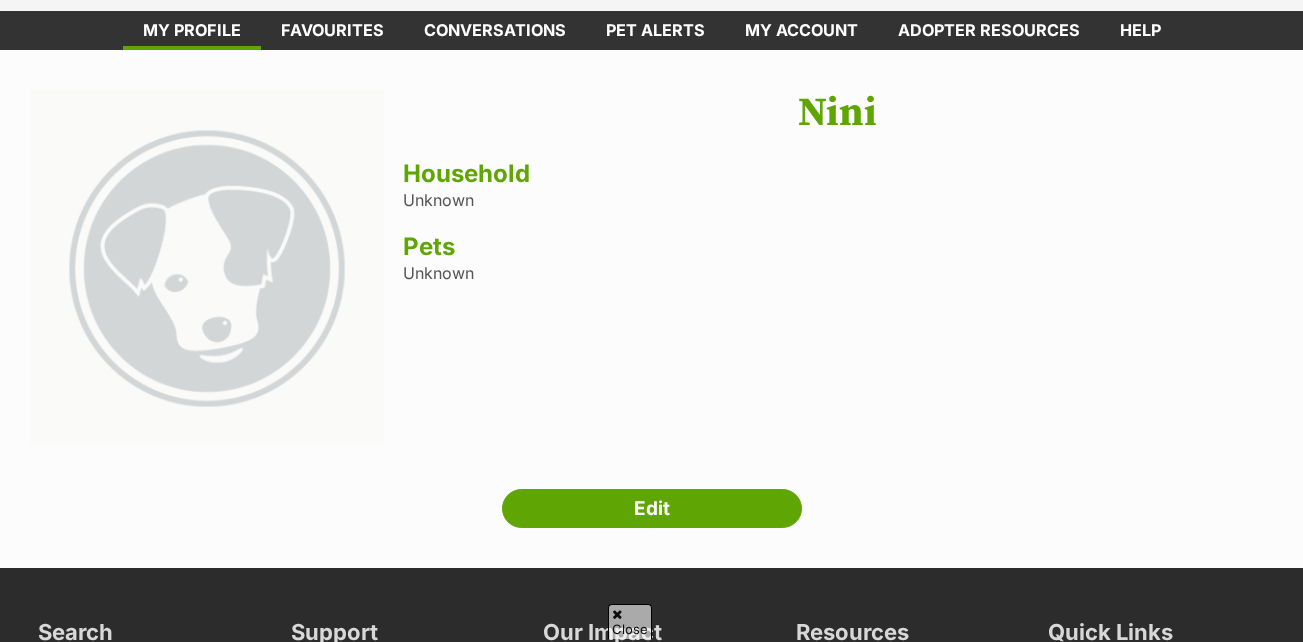 scroll, scrollTop: 92, scrollLeft: 0, axis: vertical 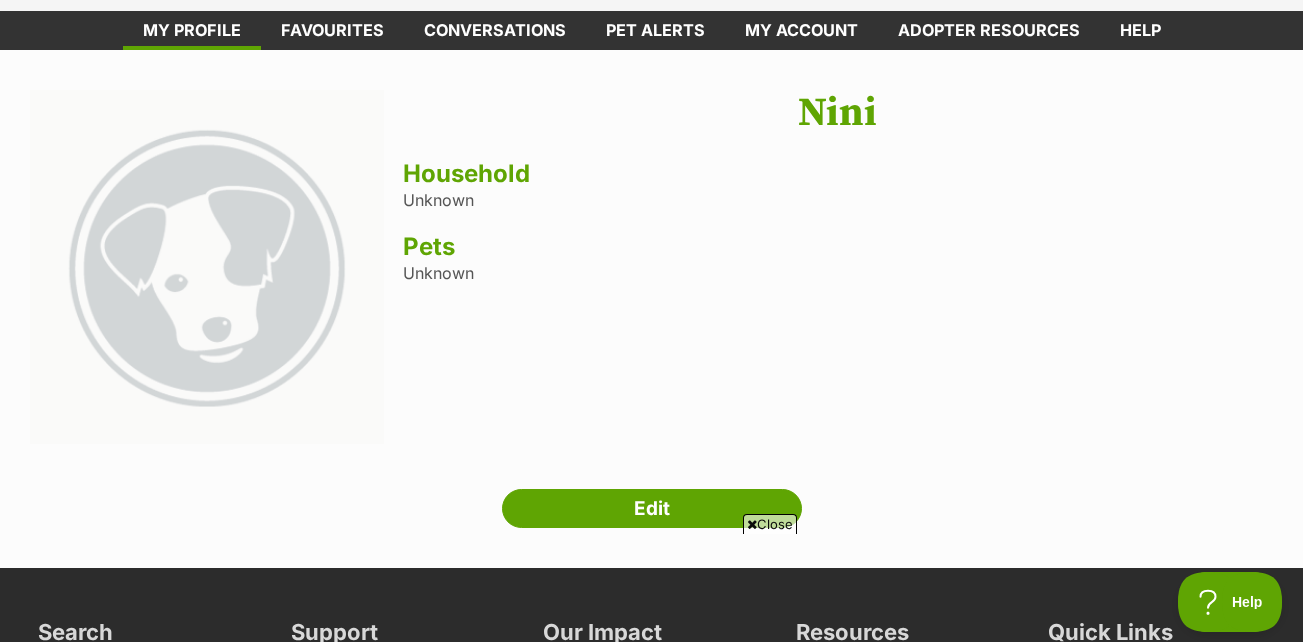 click on "Nini
Household
Unknown
Pets
Unknown" at bounding box center [838, 269] 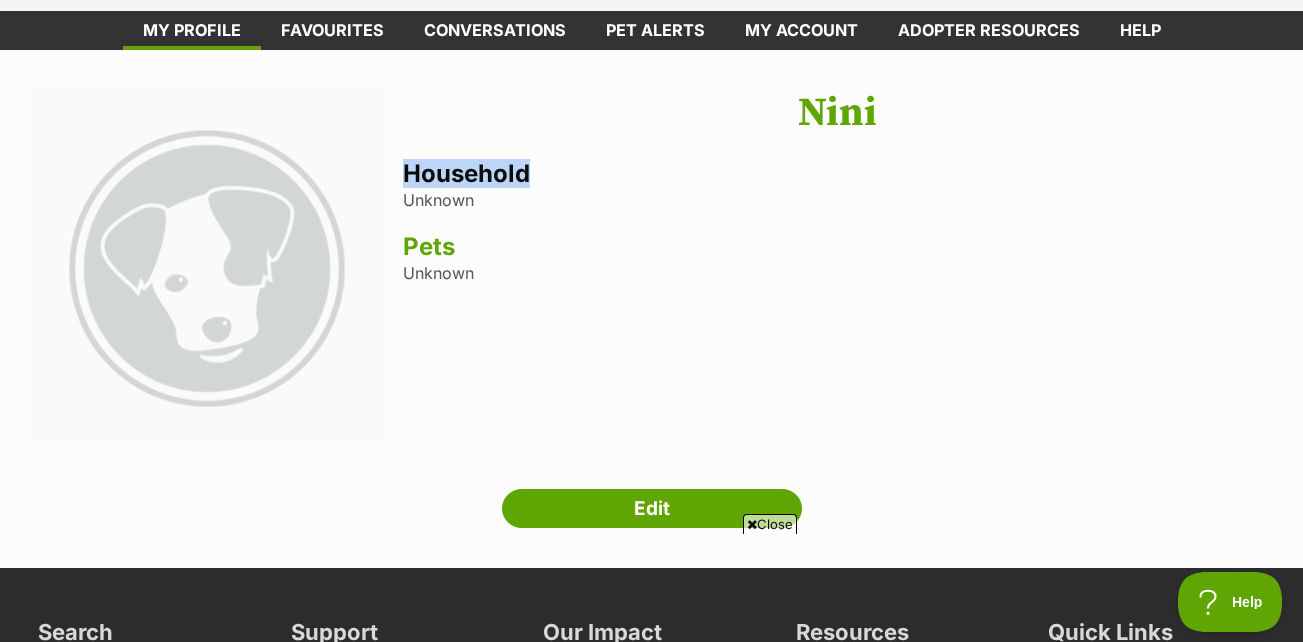 click on "Household" at bounding box center (838, 174) 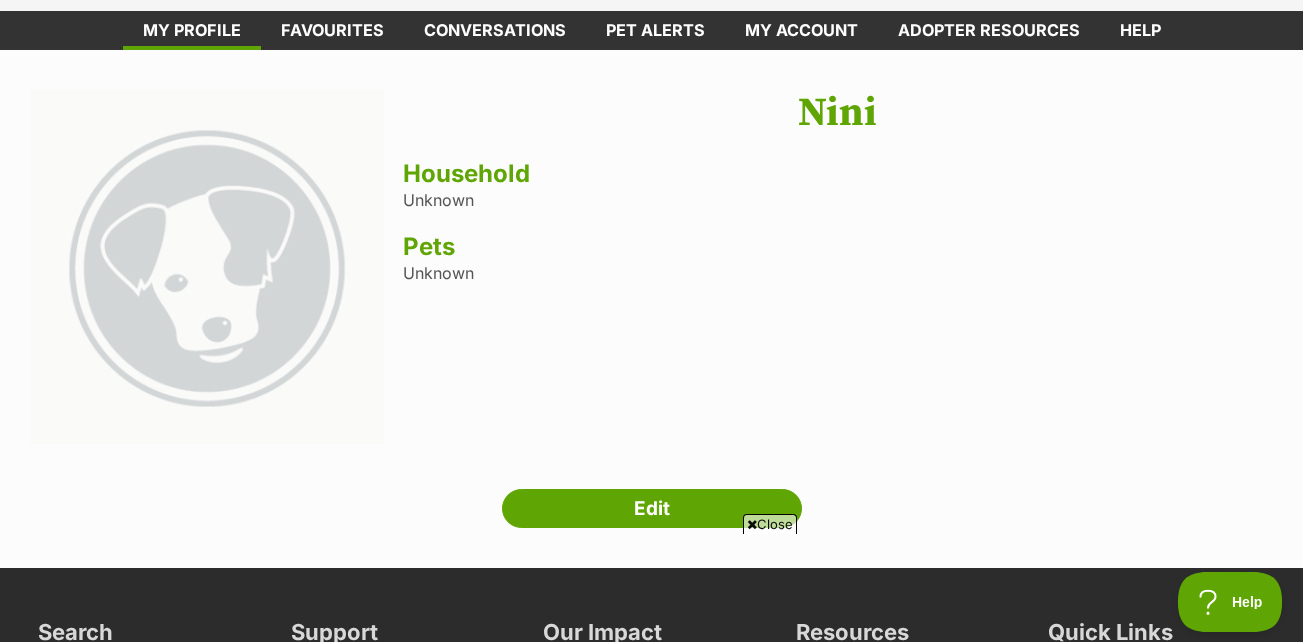 drag, startPoint x: 476, startPoint y: 171, endPoint x: 459, endPoint y: 263, distance: 93.55747 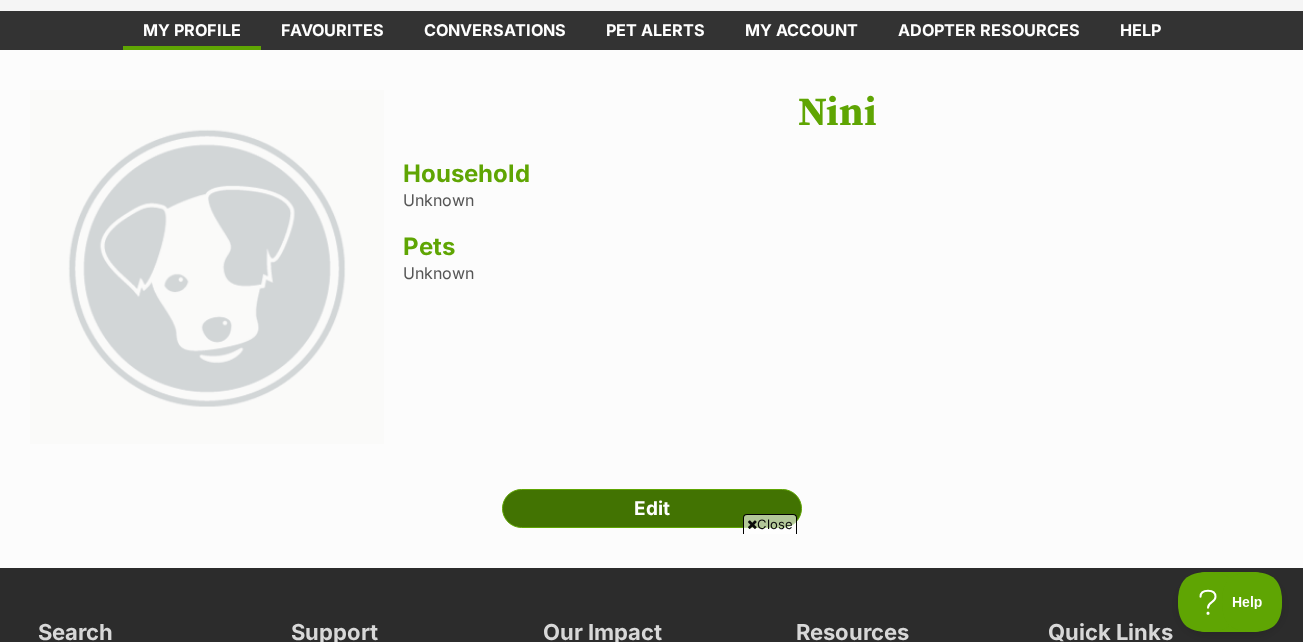 click on "Edit" at bounding box center (652, 509) 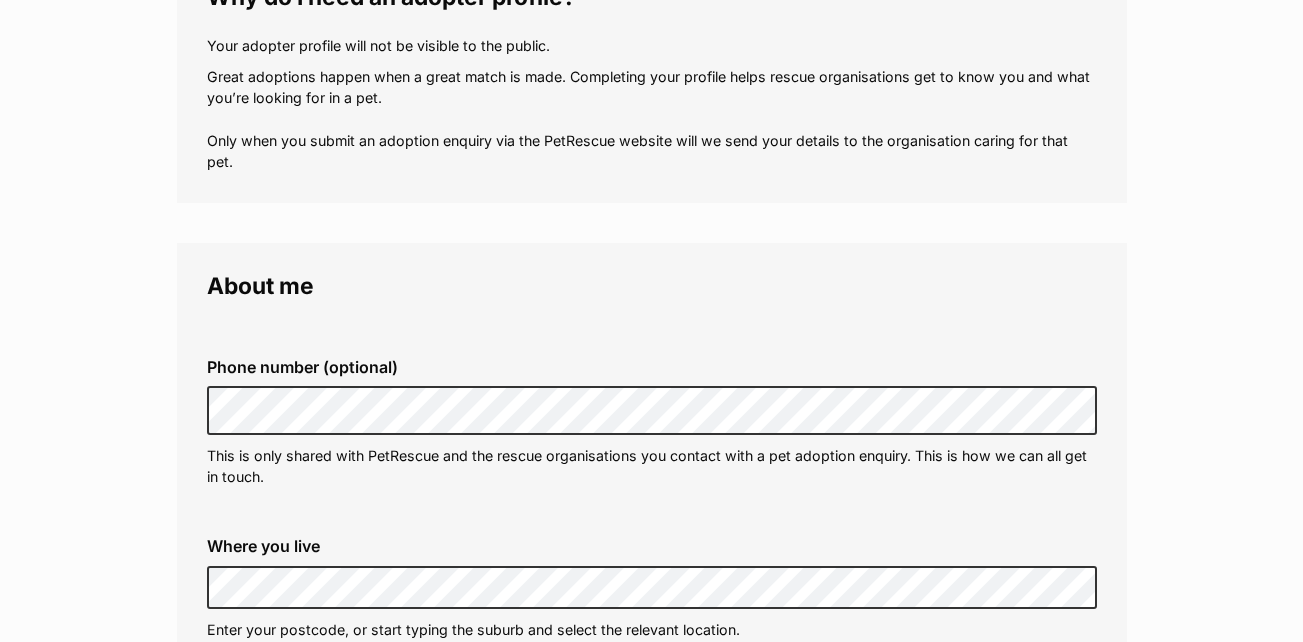 scroll, scrollTop: 387, scrollLeft: 0, axis: vertical 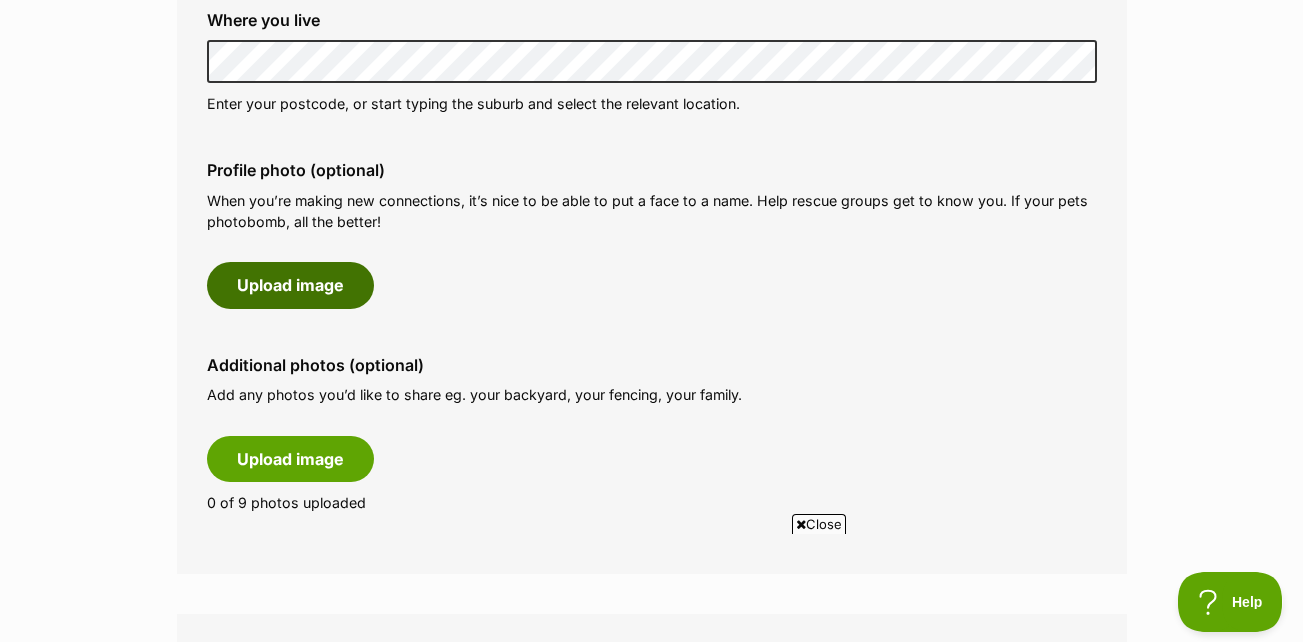 click on "Upload image" at bounding box center [290, 285] 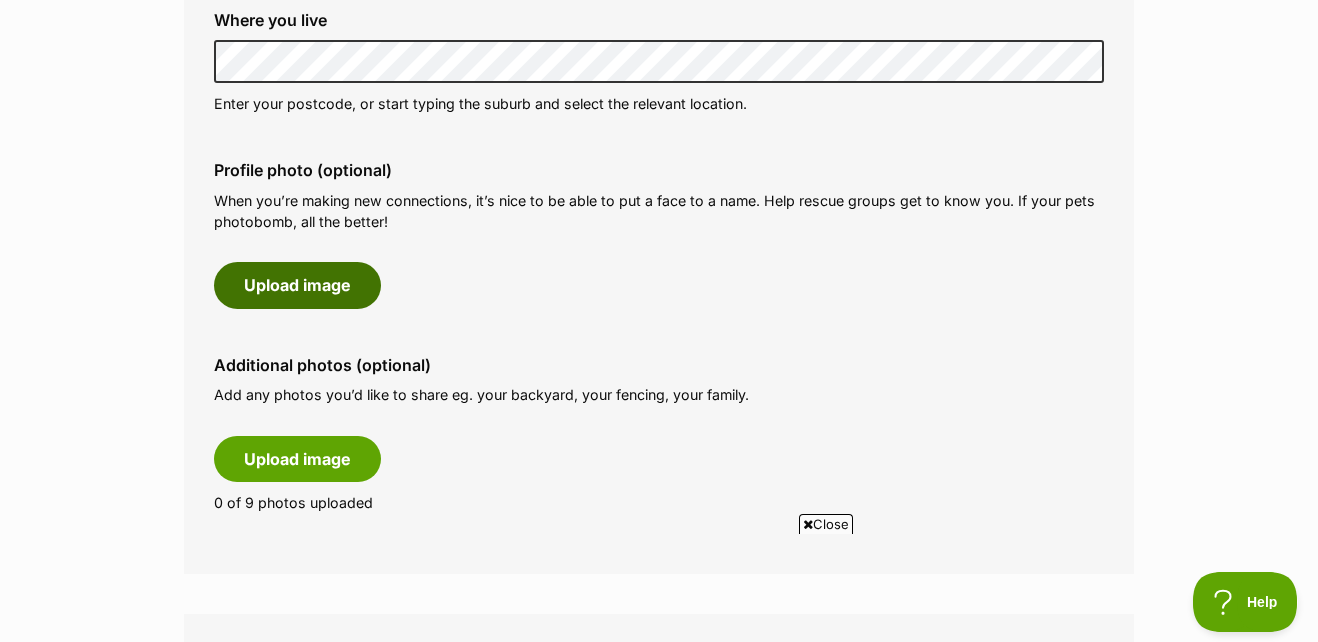 click on "Skip to main content
Log in to favourite this pet
Log in
Or sign up
Search PetRescue
Search for a pet, rescue group or article
Please select PetRescue ID
Pet name
Group
Article
Go
E.g. enter a pet's id into the search.
E.g. enter a pet's name into the search.
E.g. enter a rescue groups's name.
E.g. enter in a keyword to find an article.
Add a child
Date of Birth
We only share the kids’ ages (e.g. 6 years old) with rescue organisations you contact to enquire about a pet, but ask you to enter the birth month and year so your profile can be automatically updated.
Year
[YEAR]
[YEAR]
[YEAR]
[YEAR]
[YEAR]
[YEAR]
[YEAR]
[YEAR]
[YEAR]
[YEAR]
[YEAR]
[YEAR]
[YEAR]
[YEAR]
[YEAR]
[YEAR]
[YEAR]
[YEAR]
[YEAR]
Month
January
February
March
April
May
June
July
August
September
October
November
December
Add Child" at bounding box center [659, 1154] 